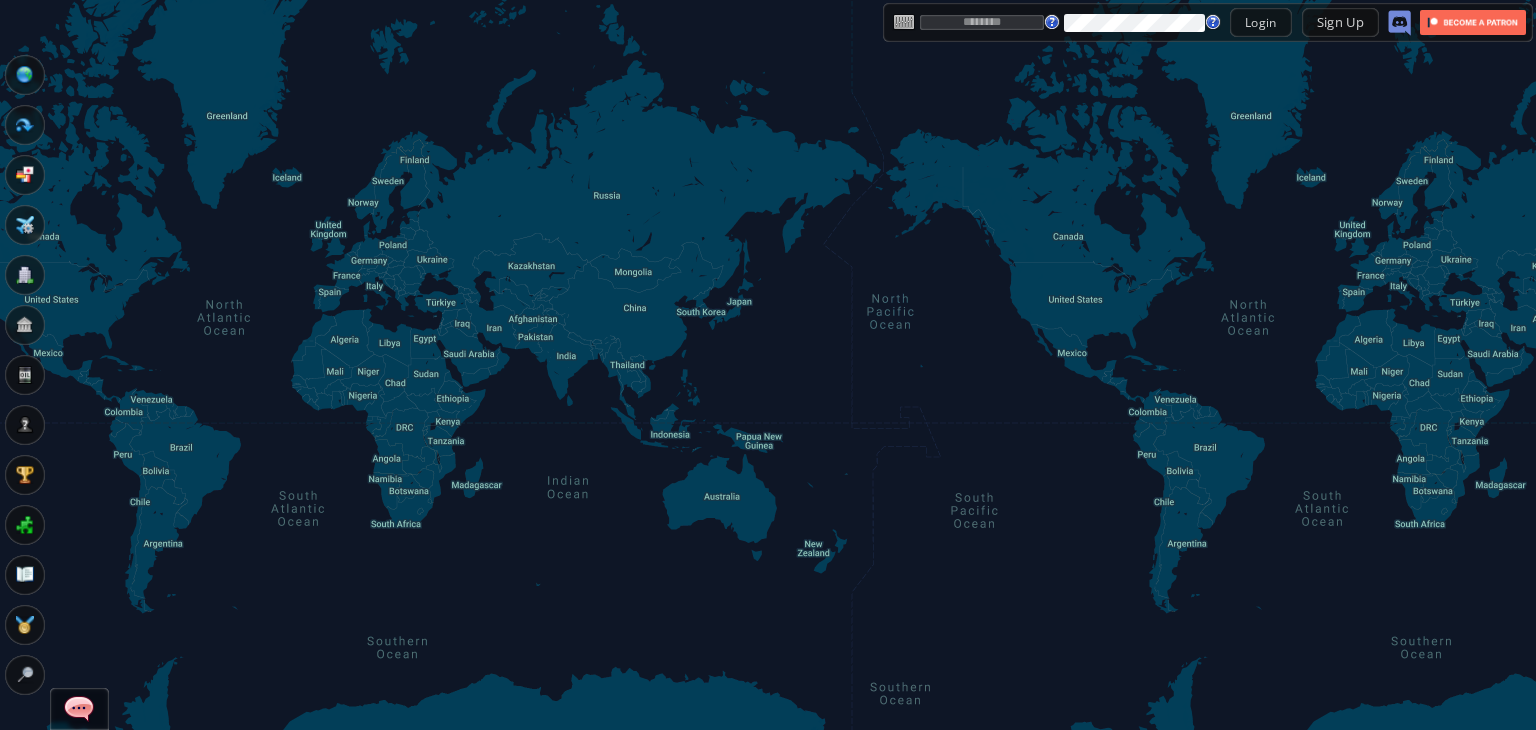 scroll, scrollTop: 0, scrollLeft: 0, axis: both 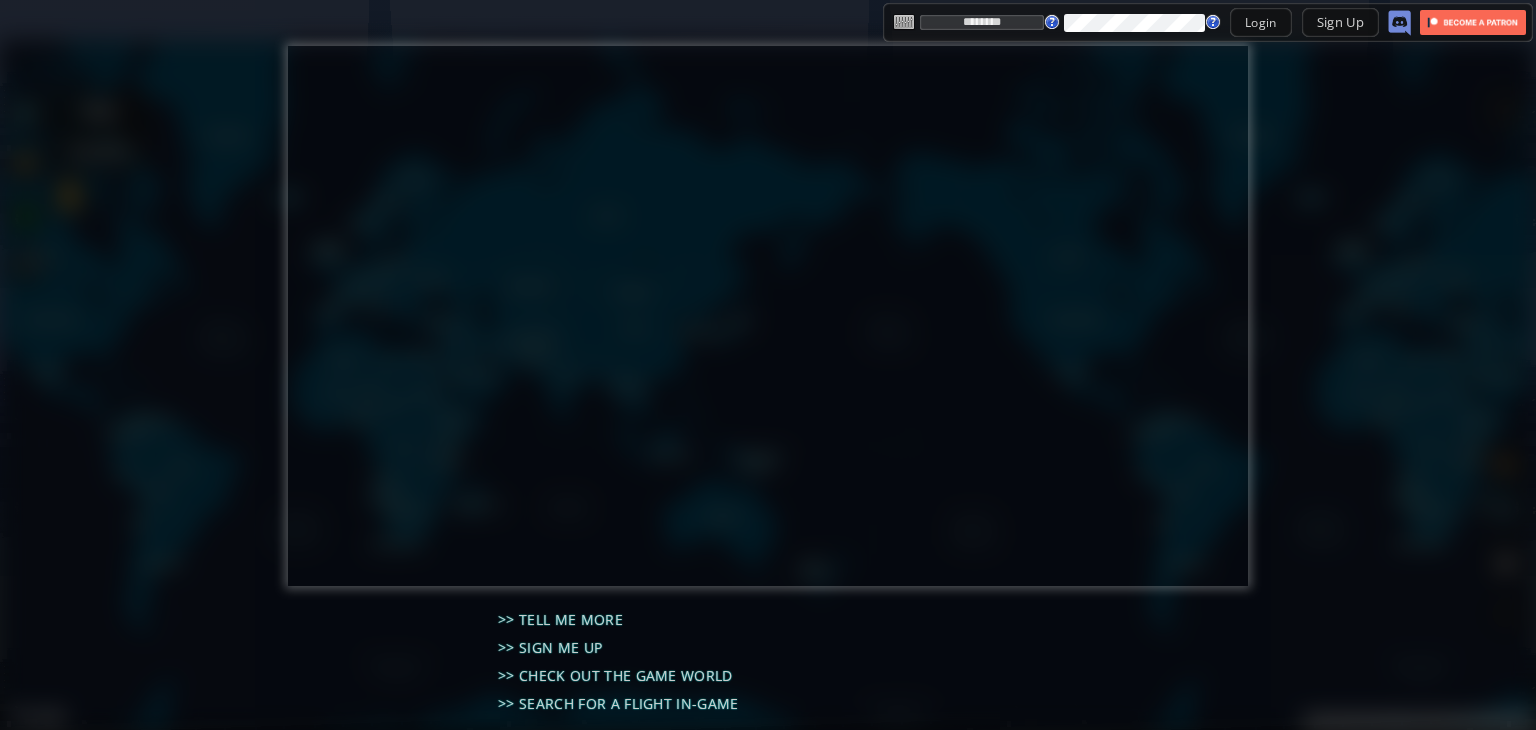 click on "********
Login
Sign Up" at bounding box center [1152, 22] 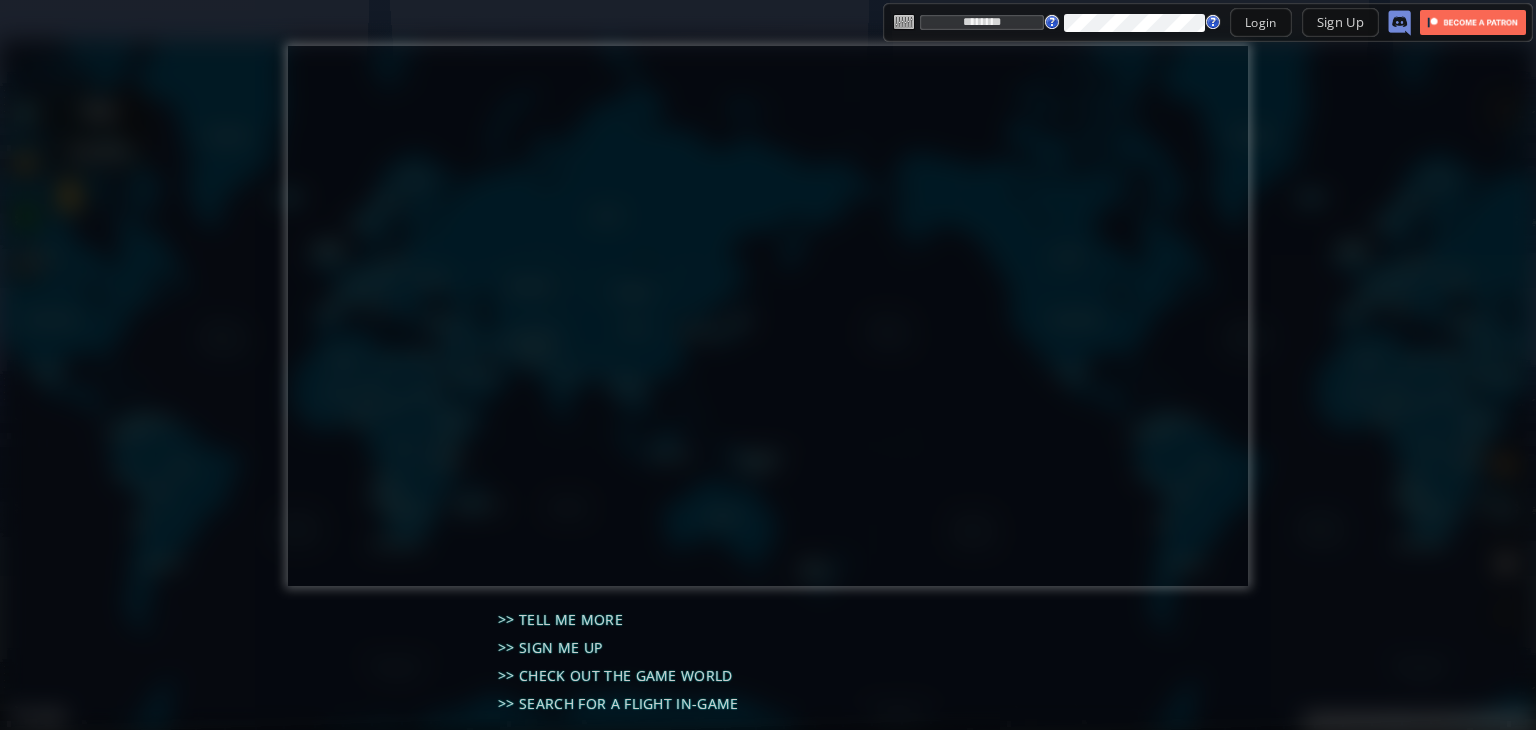 click on "********" at bounding box center (982, 22) 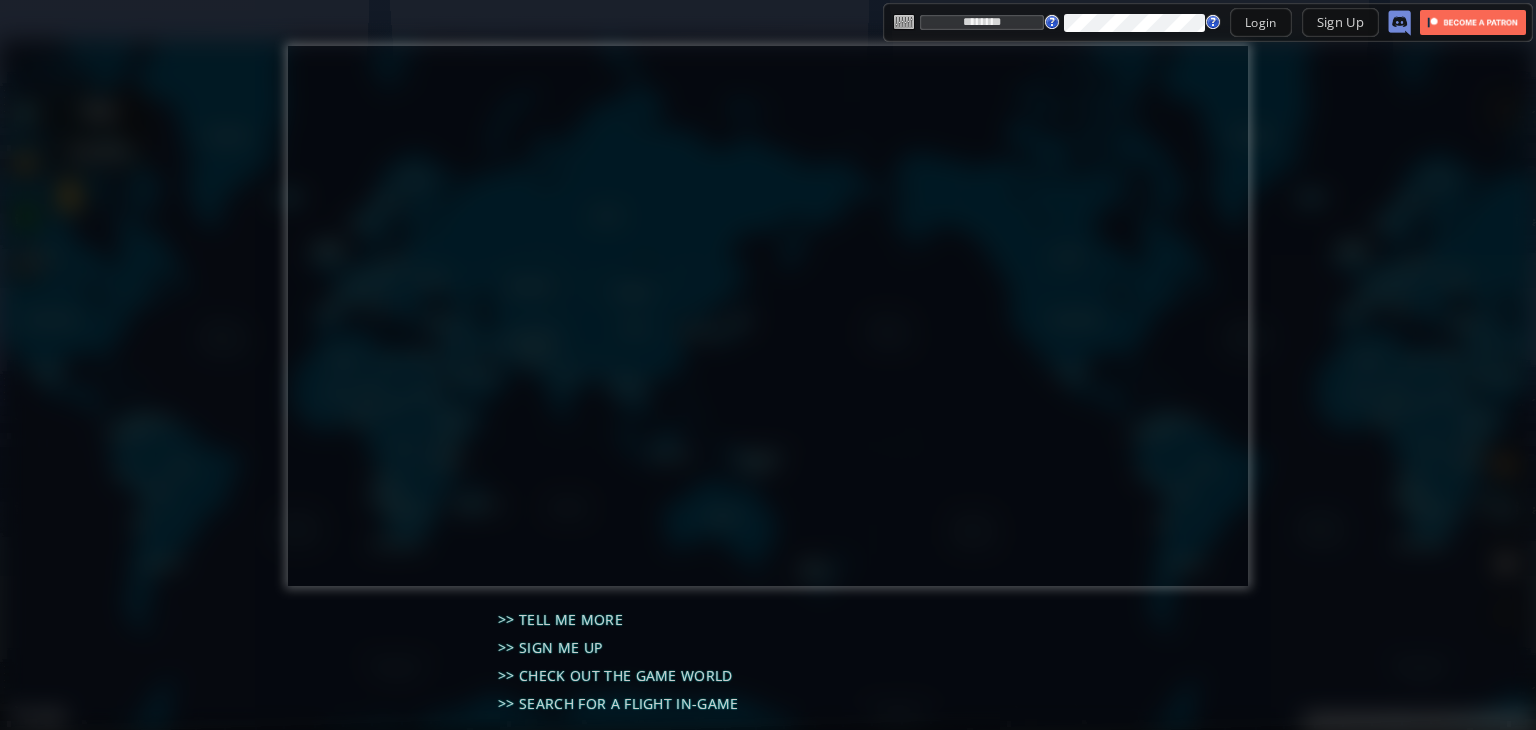 type on "*******" 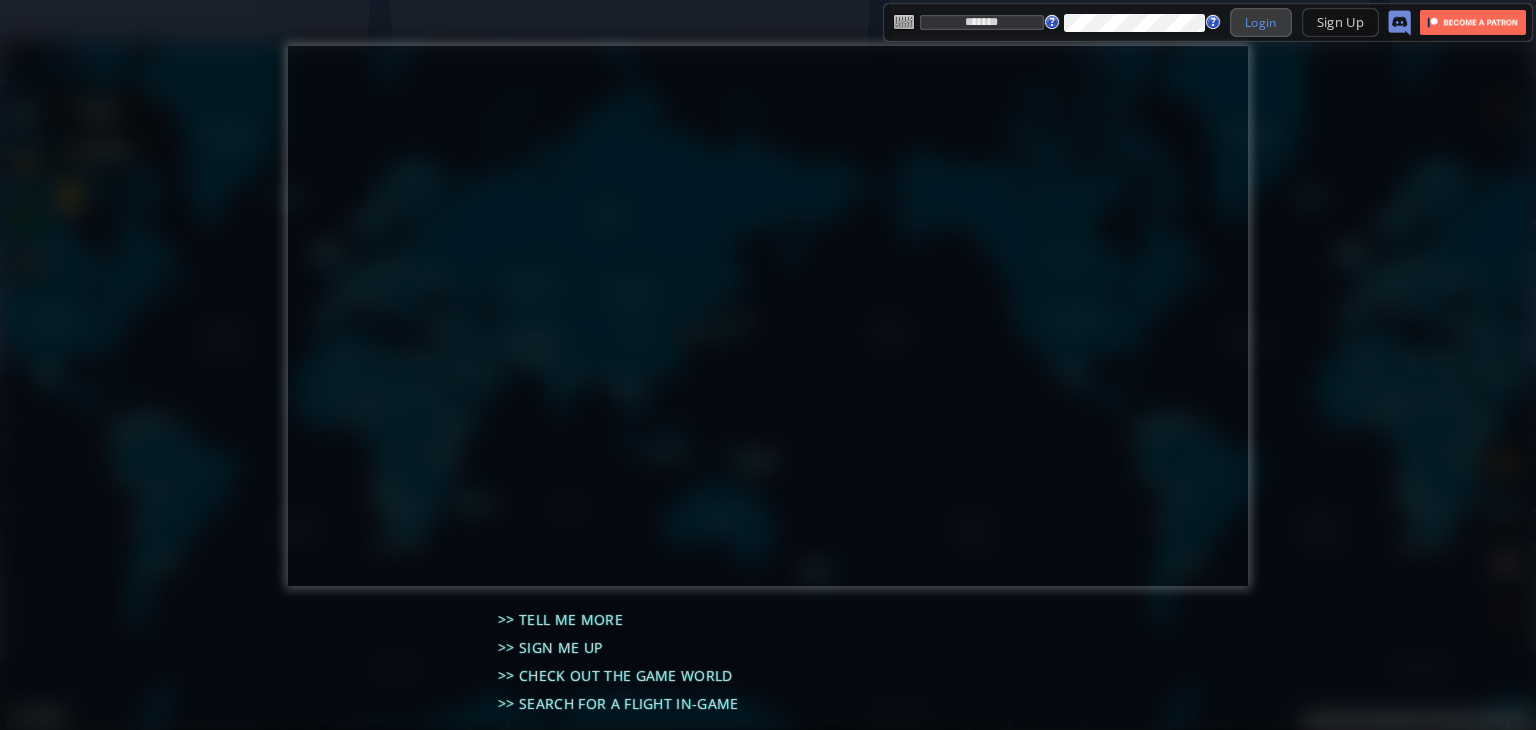 click on "Login" at bounding box center (1261, 22) 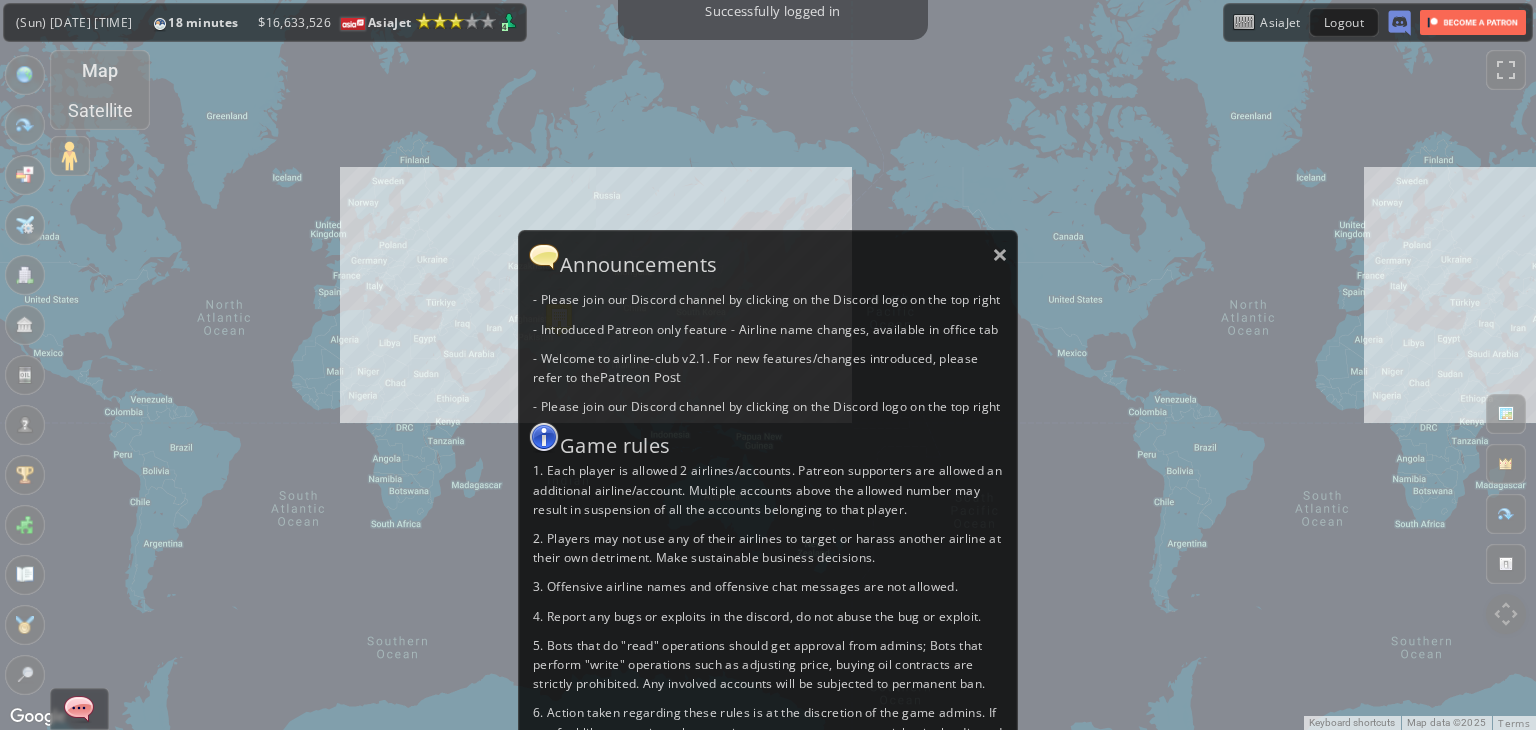 click on "Announcements" at bounding box center [768, 257] 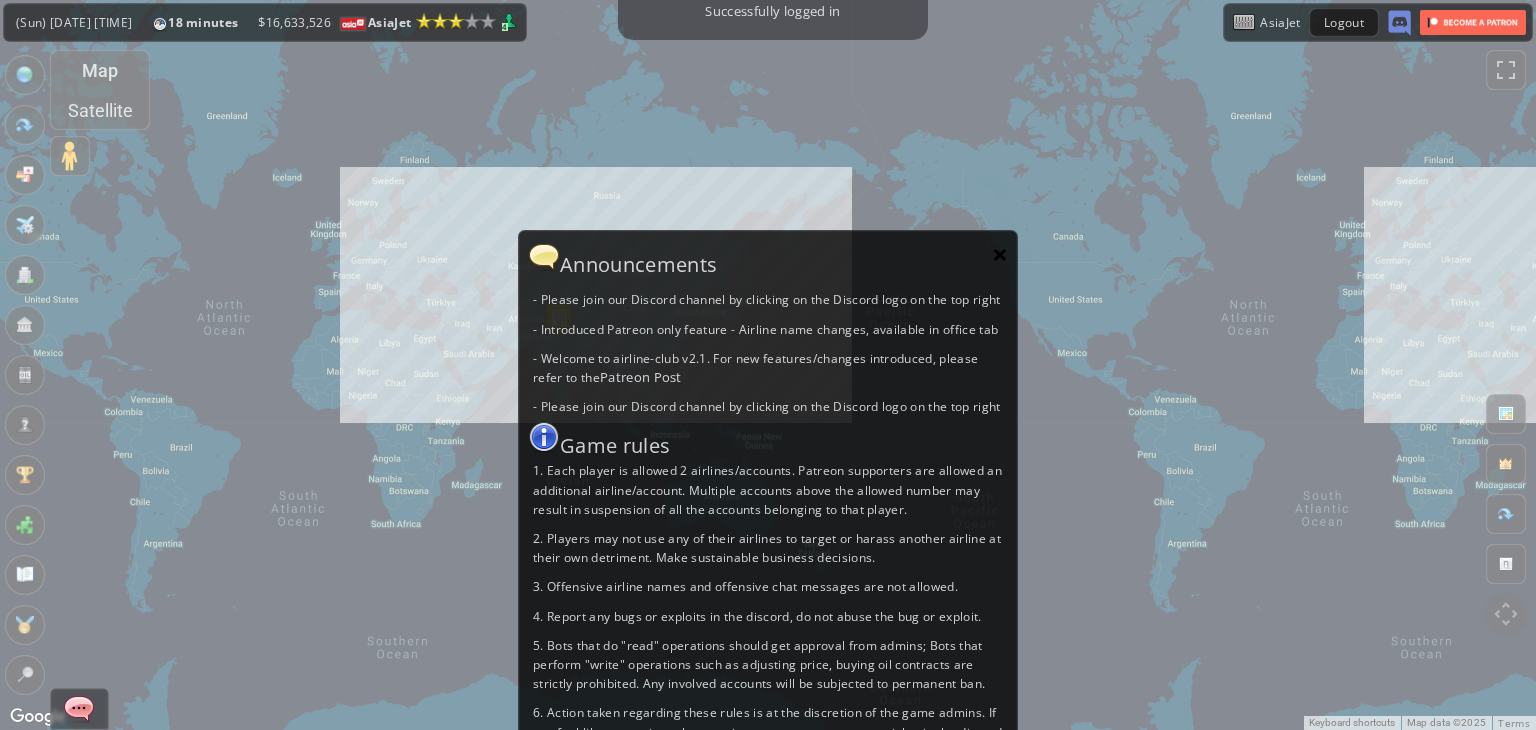 click on "×" at bounding box center [1000, 254] 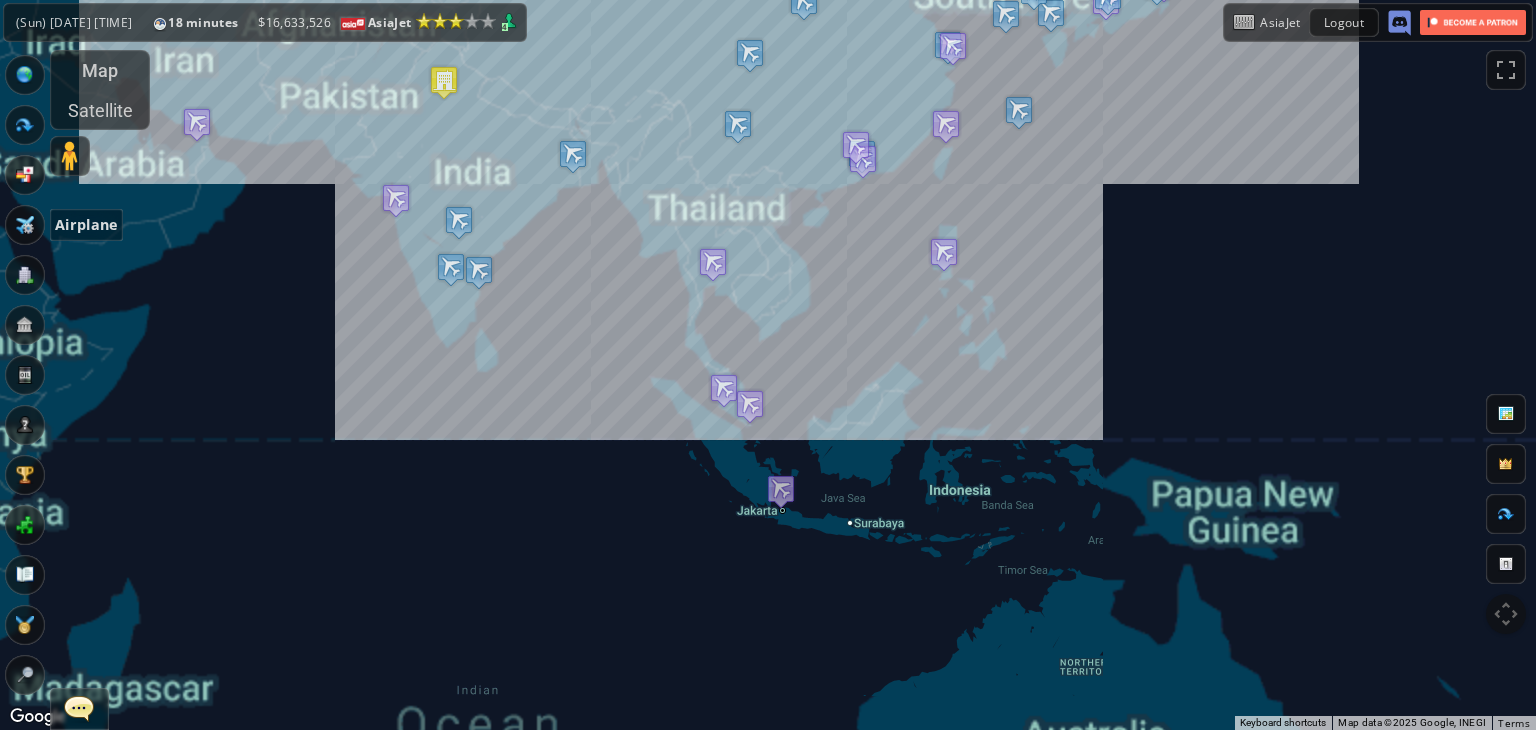 click at bounding box center (7, 365) 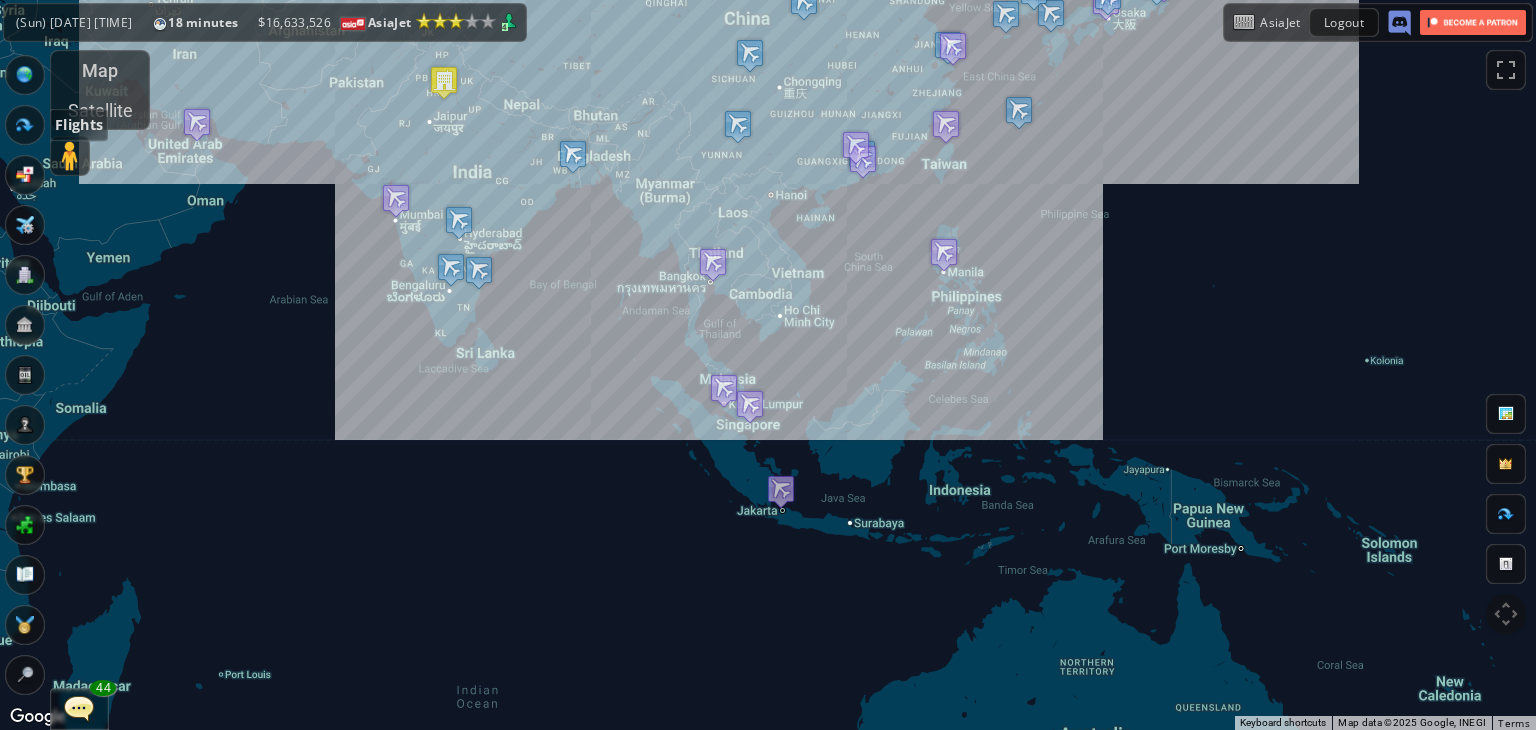 click at bounding box center [25, 125] 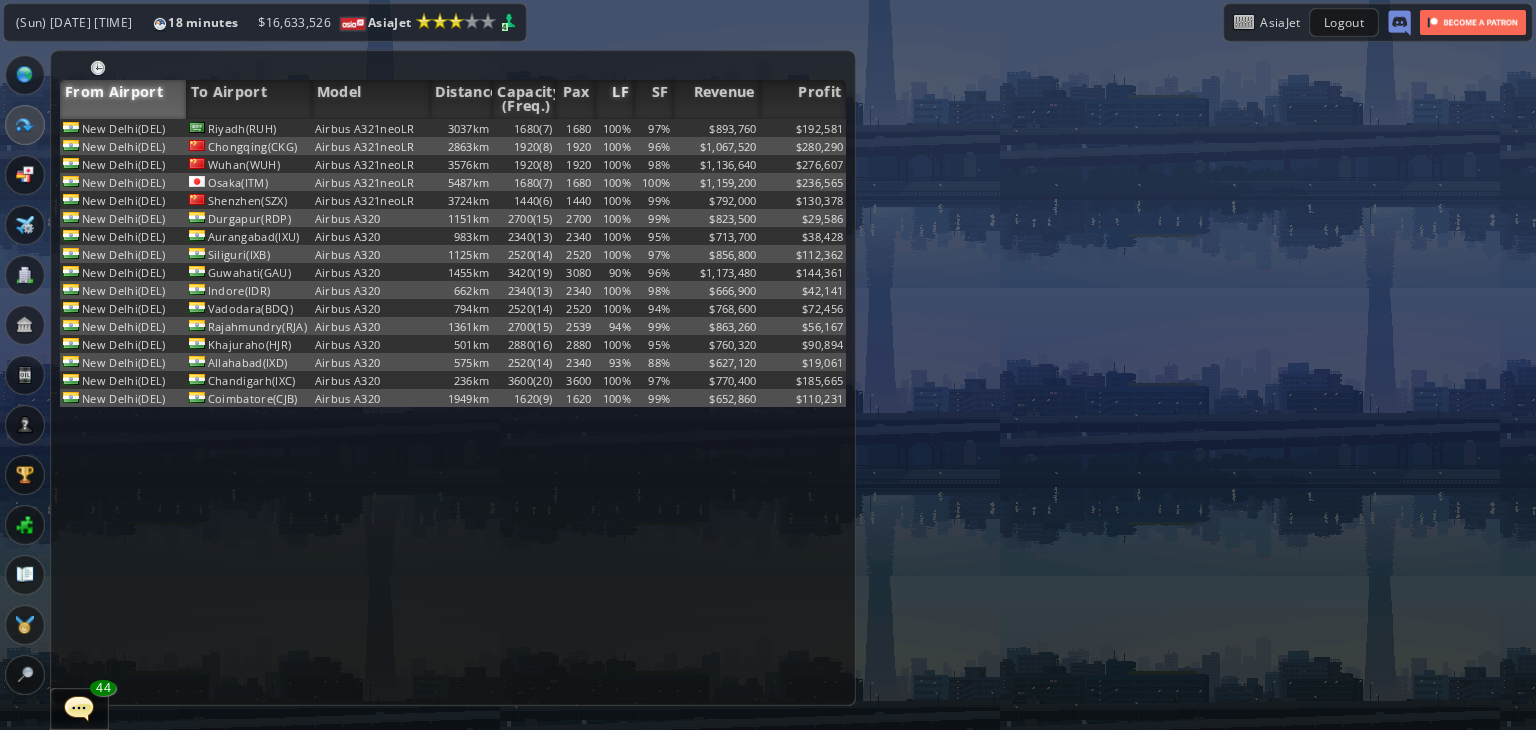 click on "LF" at bounding box center (614, 99) 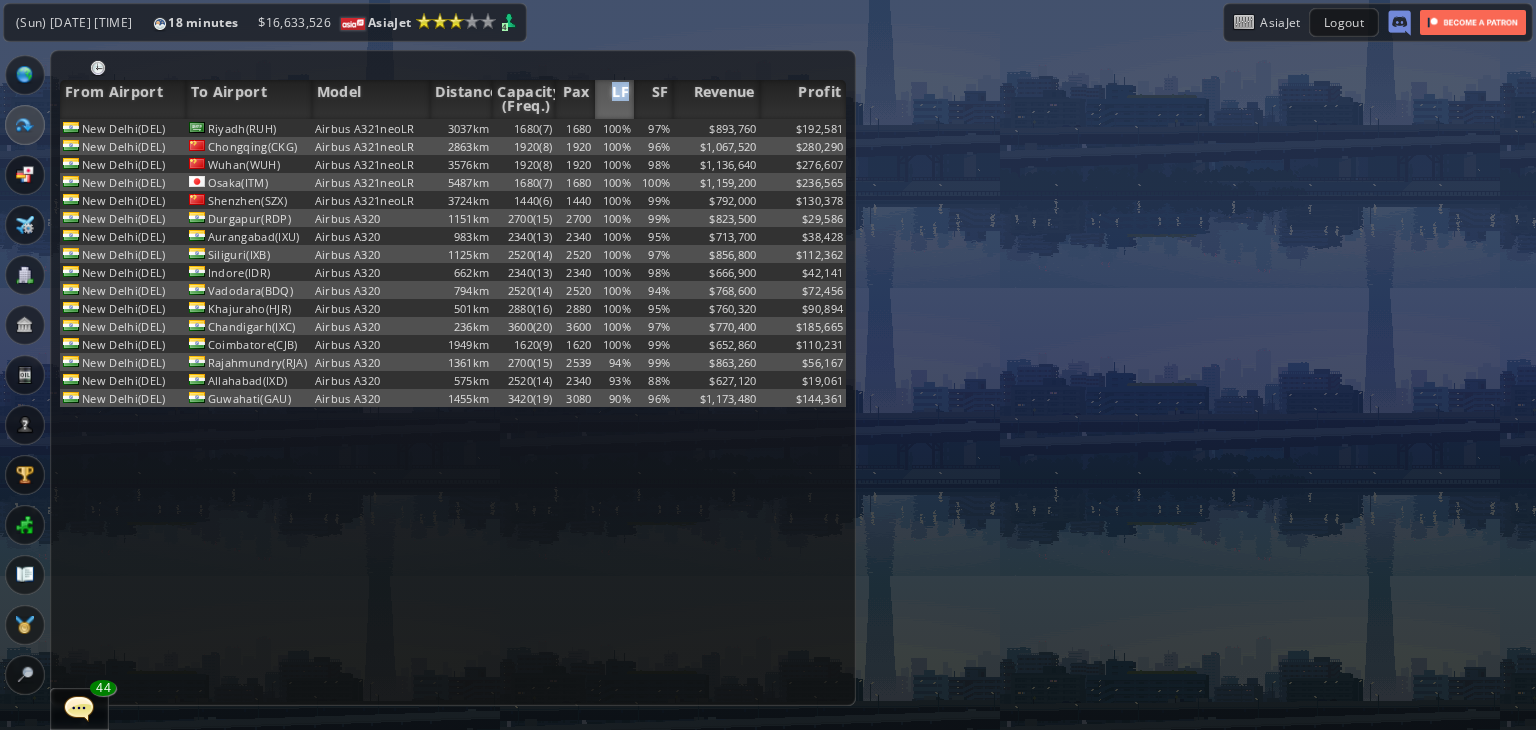 click on "LF" at bounding box center [614, 99] 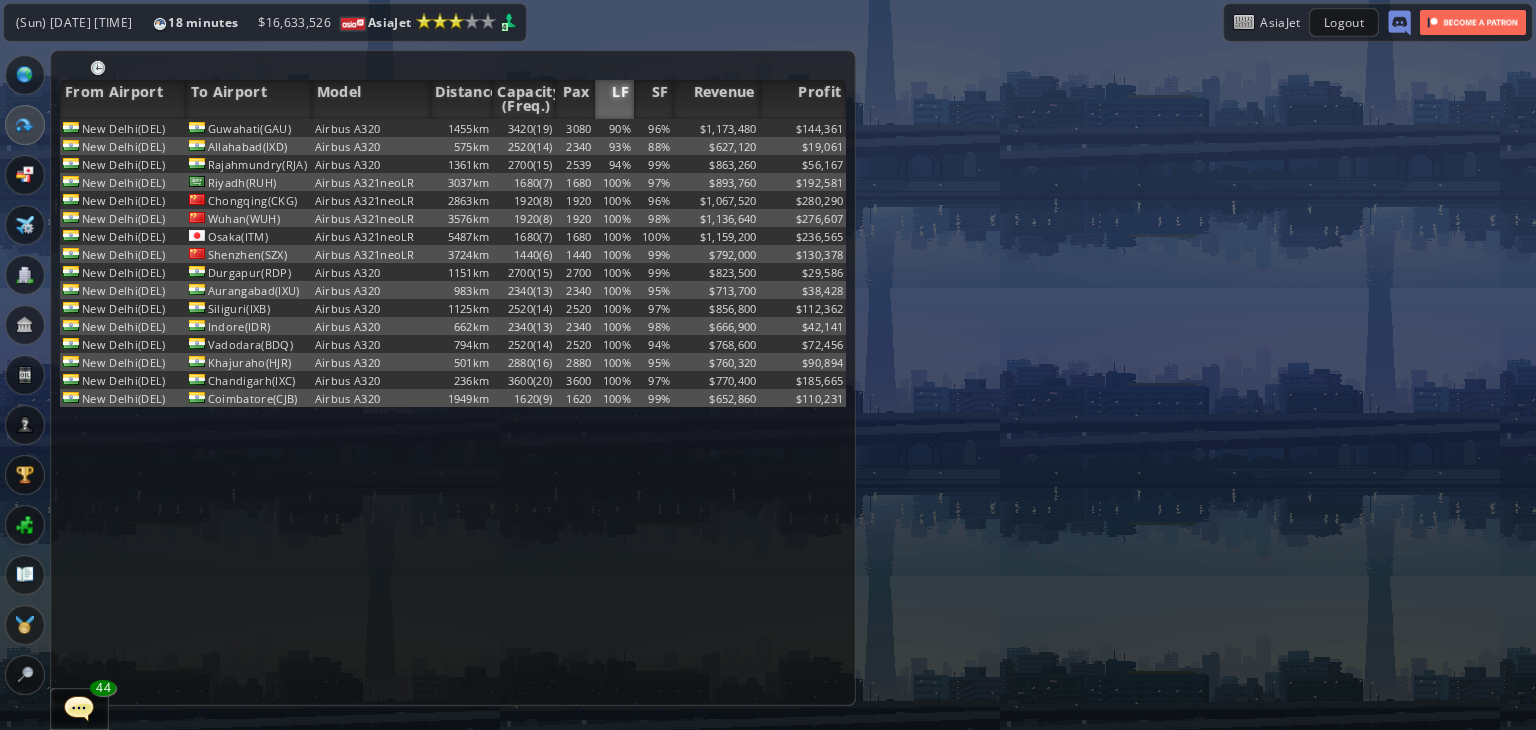 click on "From Airport
To Airport
Model
Distance
Capacity (Freq.)
Pax
LF
SF
Revenue
Profit
New Delhi([CITY]) Guwahati([CITY]) Airbus A320 [DISTANCE]km [CAPACITY]([FREQ]) [PAX] [LF]% [SF]% [REVENUE] [PROFIT] New Delhi([CITY]) Allahabad([CITY]) Airbus A320 [DISTANCE]km [CAPACITY]([FREQ]) [PAX] [LF]% [SF]% [REVENUE] [PROFIT] New Delhi([CITY]) Rajahmundry([CITY]) Airbus A320 [DISTANCE]km [CAPACITY]([FREQ]) [PAX] [LF]% [SF]% [REVENUE] [PROFIT] New Delhi([CITY]) Riyadh([CITY]) Airbus A321neoLR [DISTANCE]km [CAPACITY]([FREQ]) [PAX] [LF]% [SF]% [REVENUE] [PROFIT] New Delhi([CITY]) Chongqing([CITY]) Airbus A321neoLR [DISTANCE]km [CAPACITY]([FREQ]) [PAX] [LF]% [SF]% [REVENUE] [PROFIT] Wuhan([CITY])" at bounding box center [768, 385] 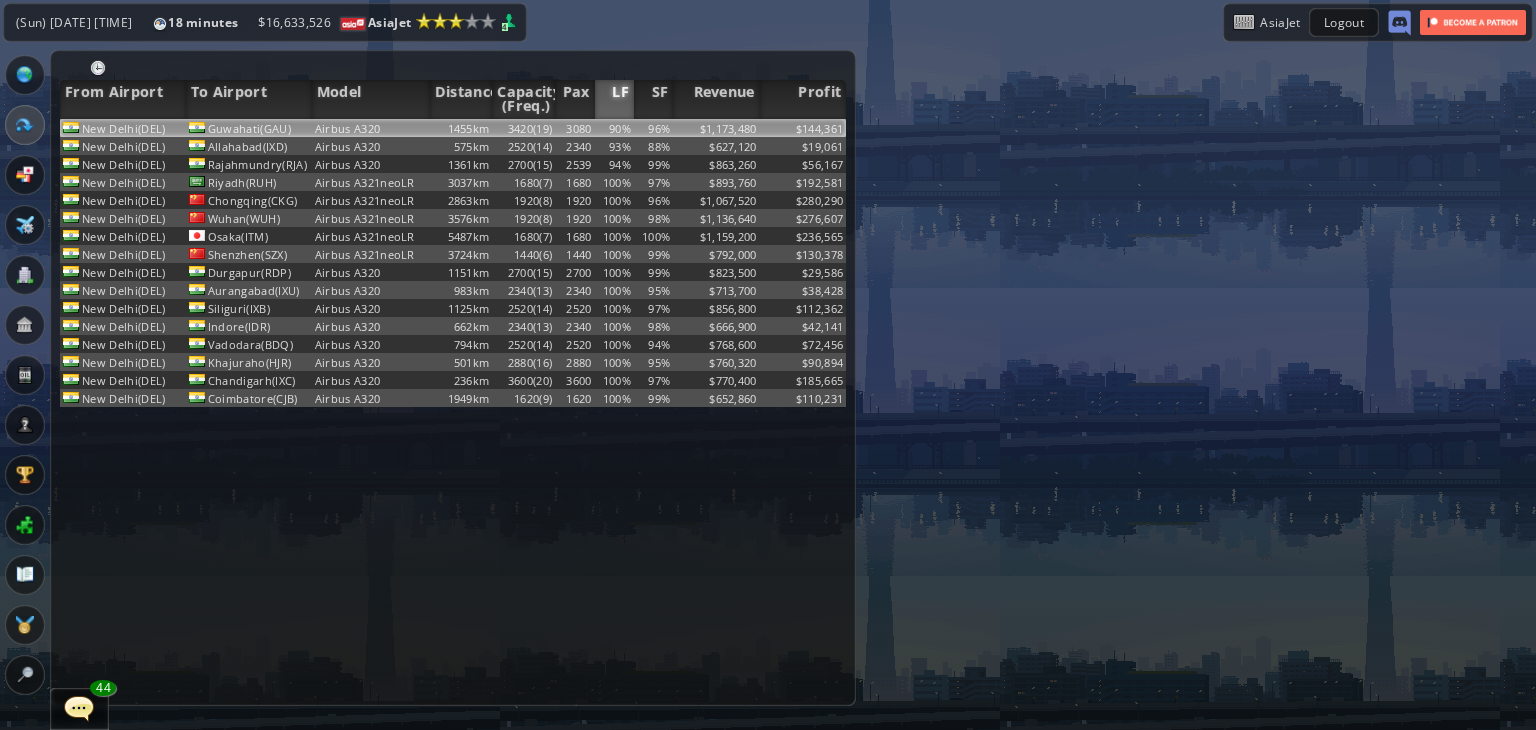 click on "$1,173,480" at bounding box center [716, 128] 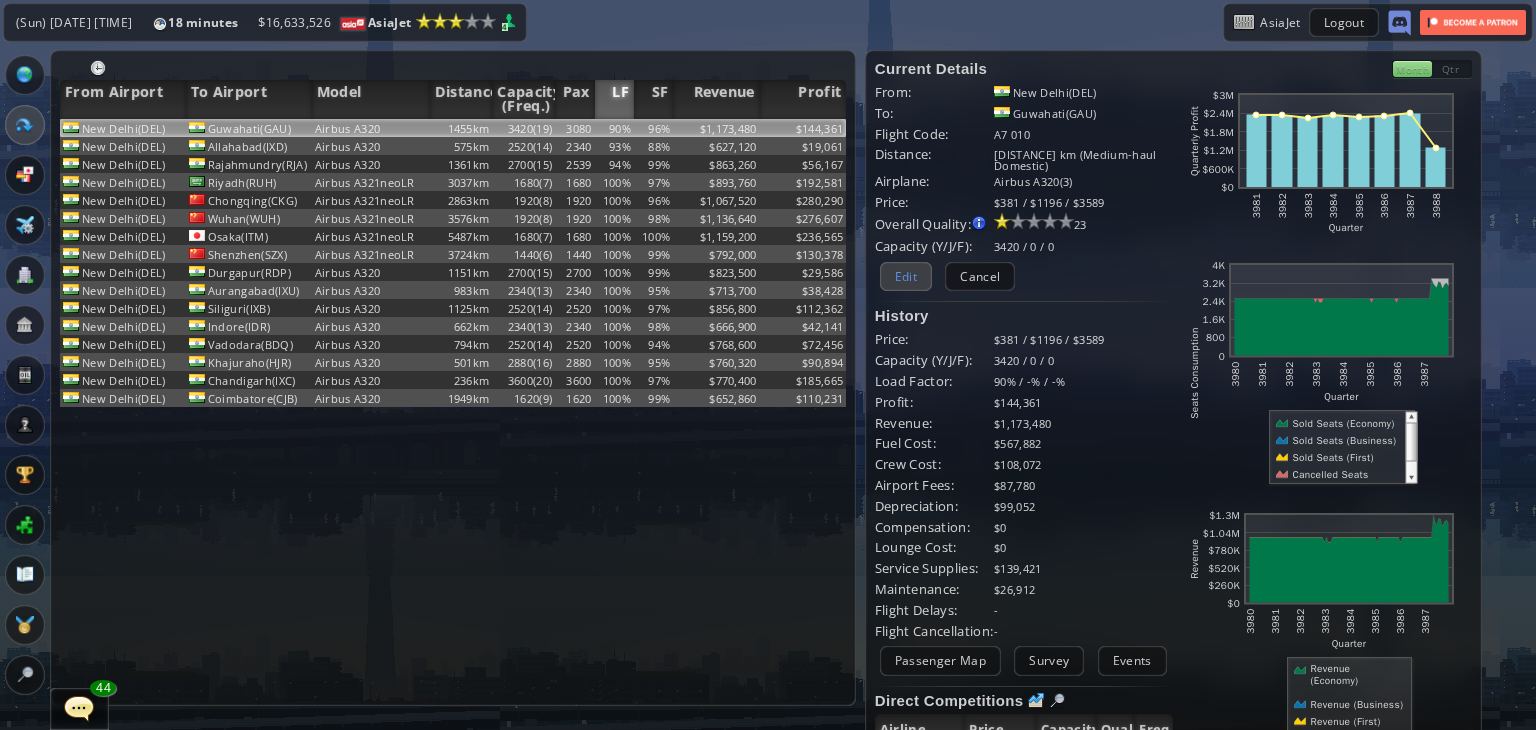 click on "Edit" at bounding box center [906, 276] 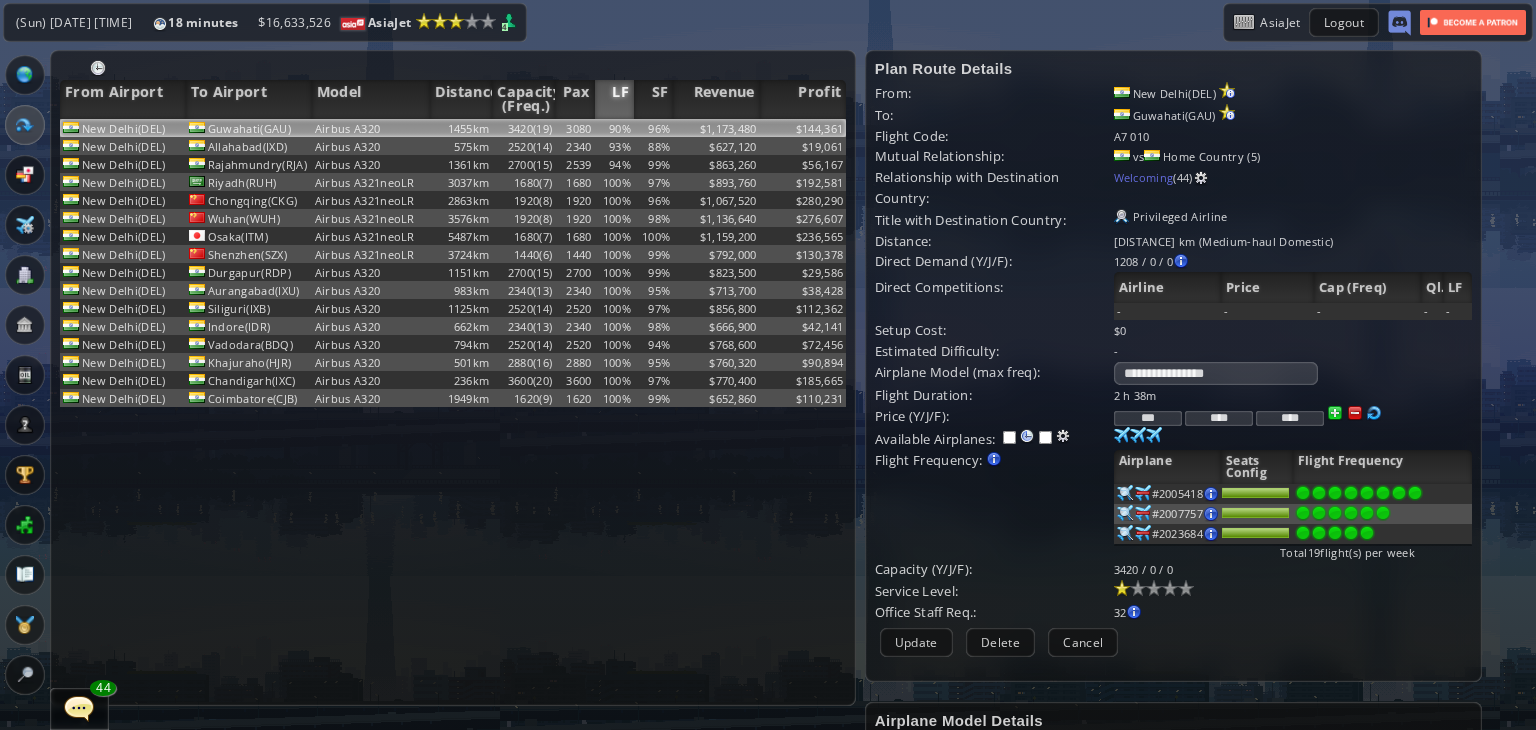click at bounding box center [1374, 413] 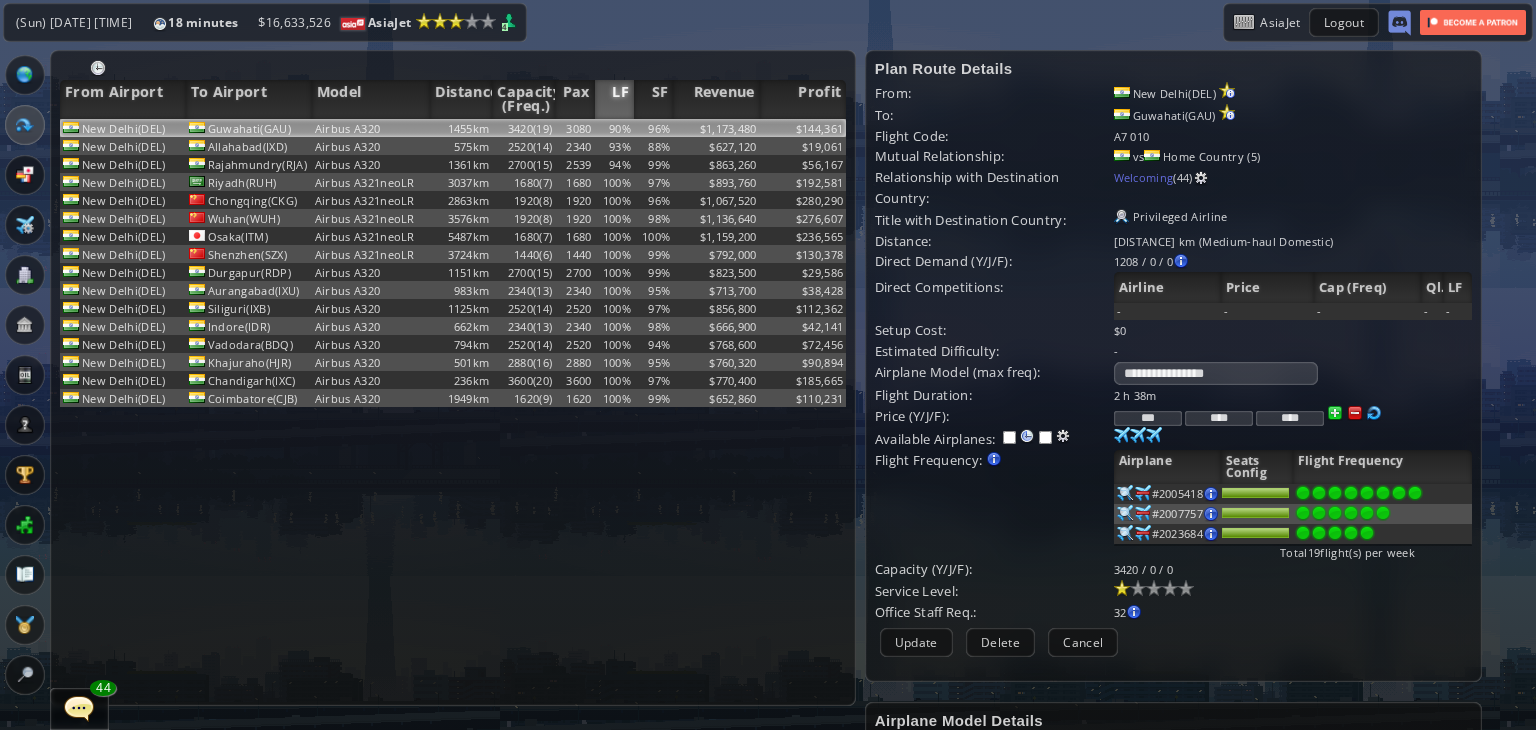 click at bounding box center (1374, 413) 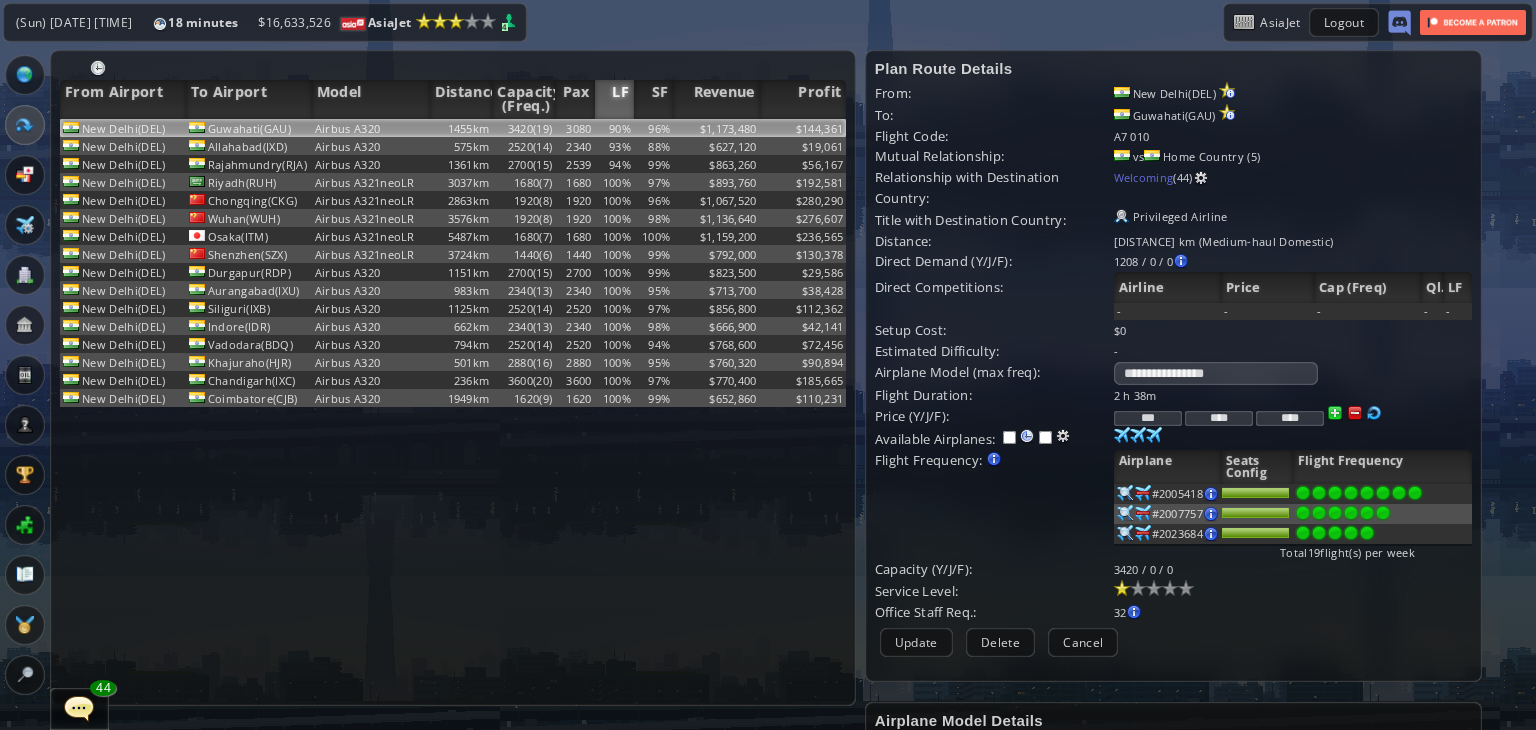 click at bounding box center [1374, 413] 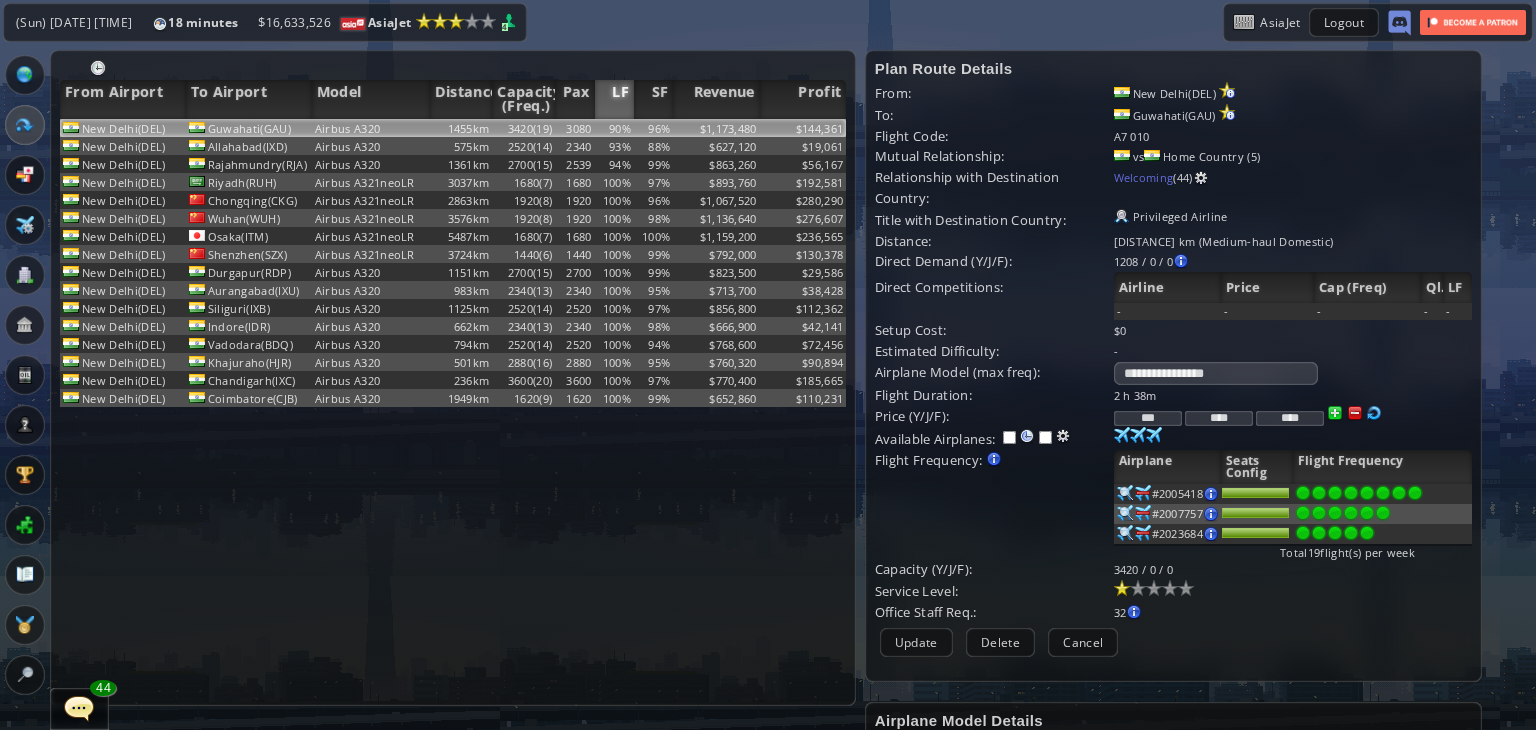 click at bounding box center [1355, 413] 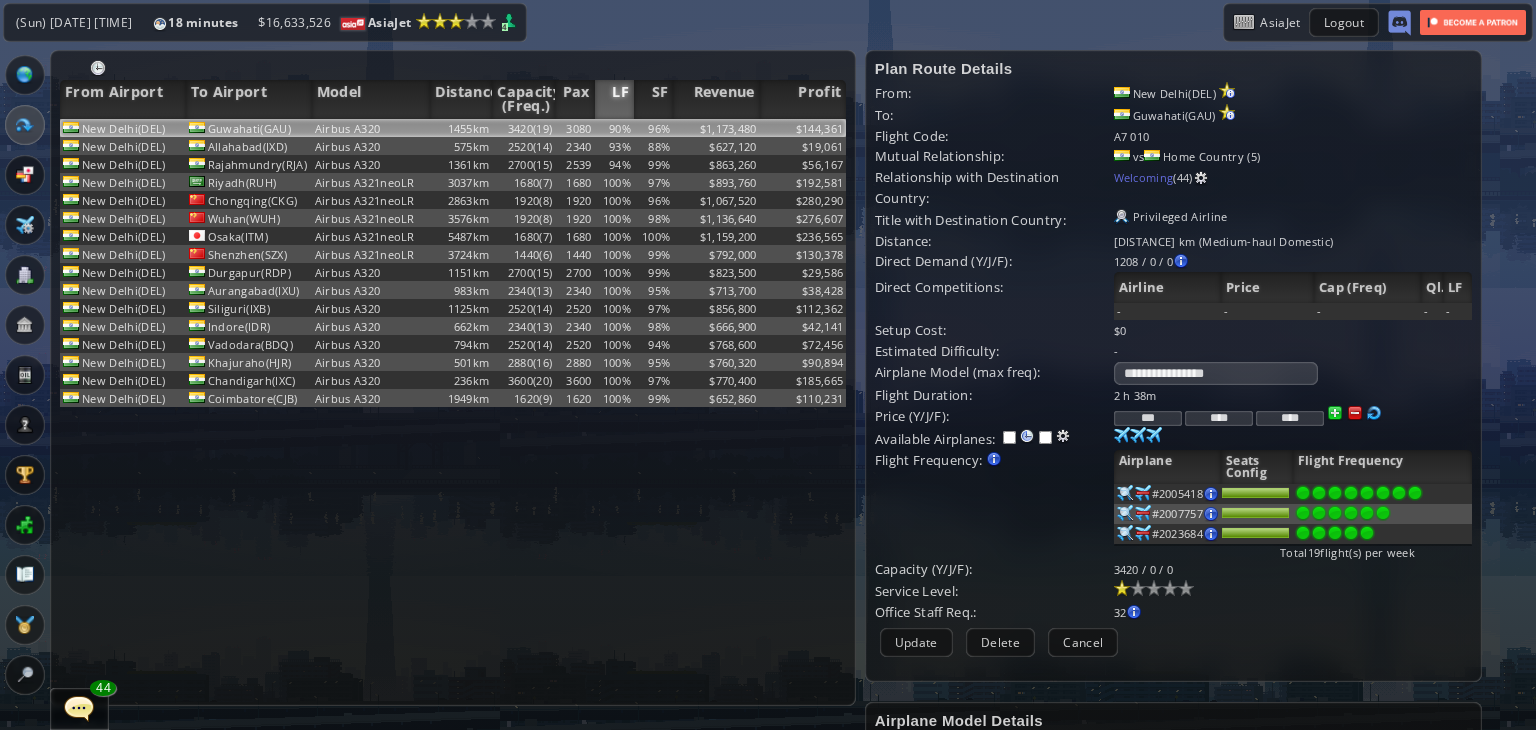 click at bounding box center (1355, 413) 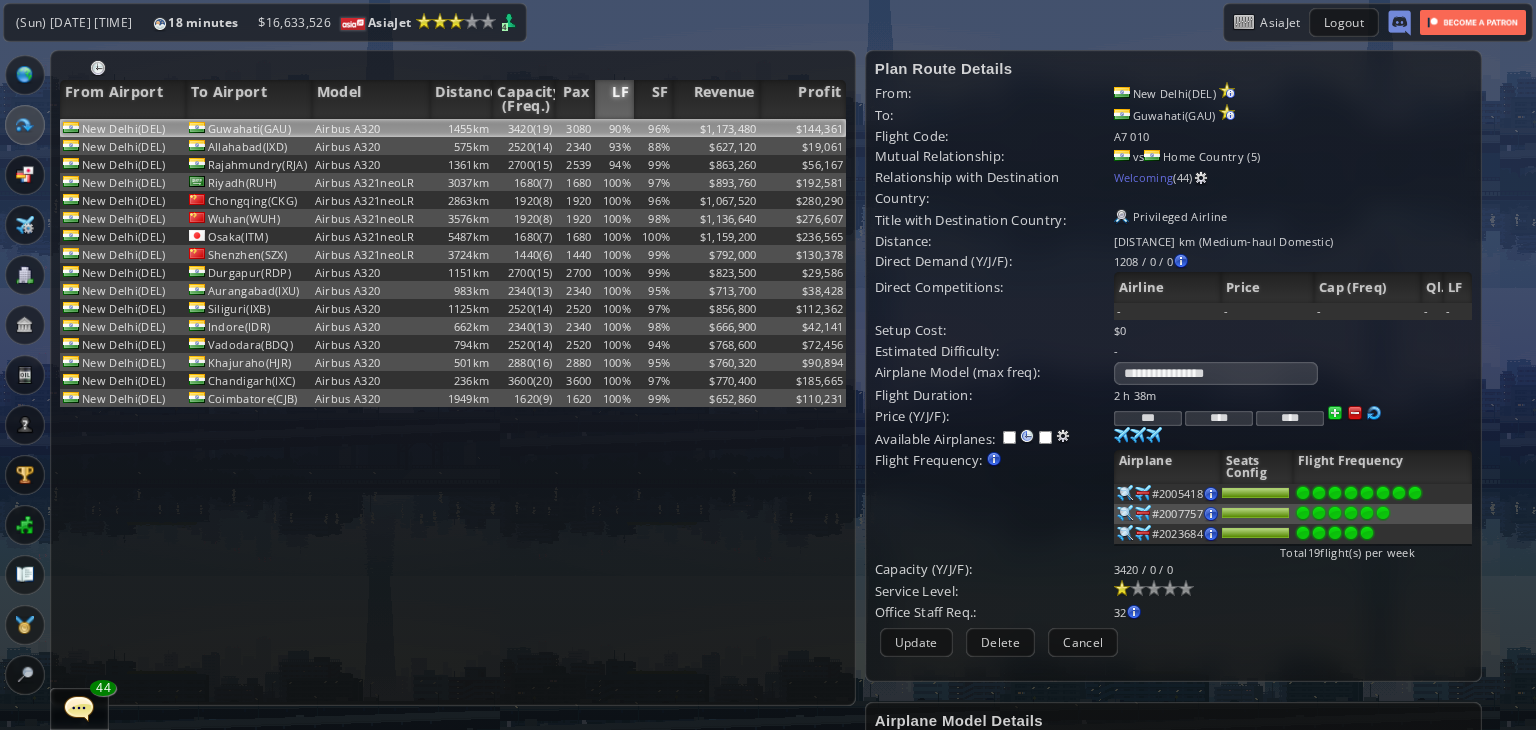 click at bounding box center [1355, 413] 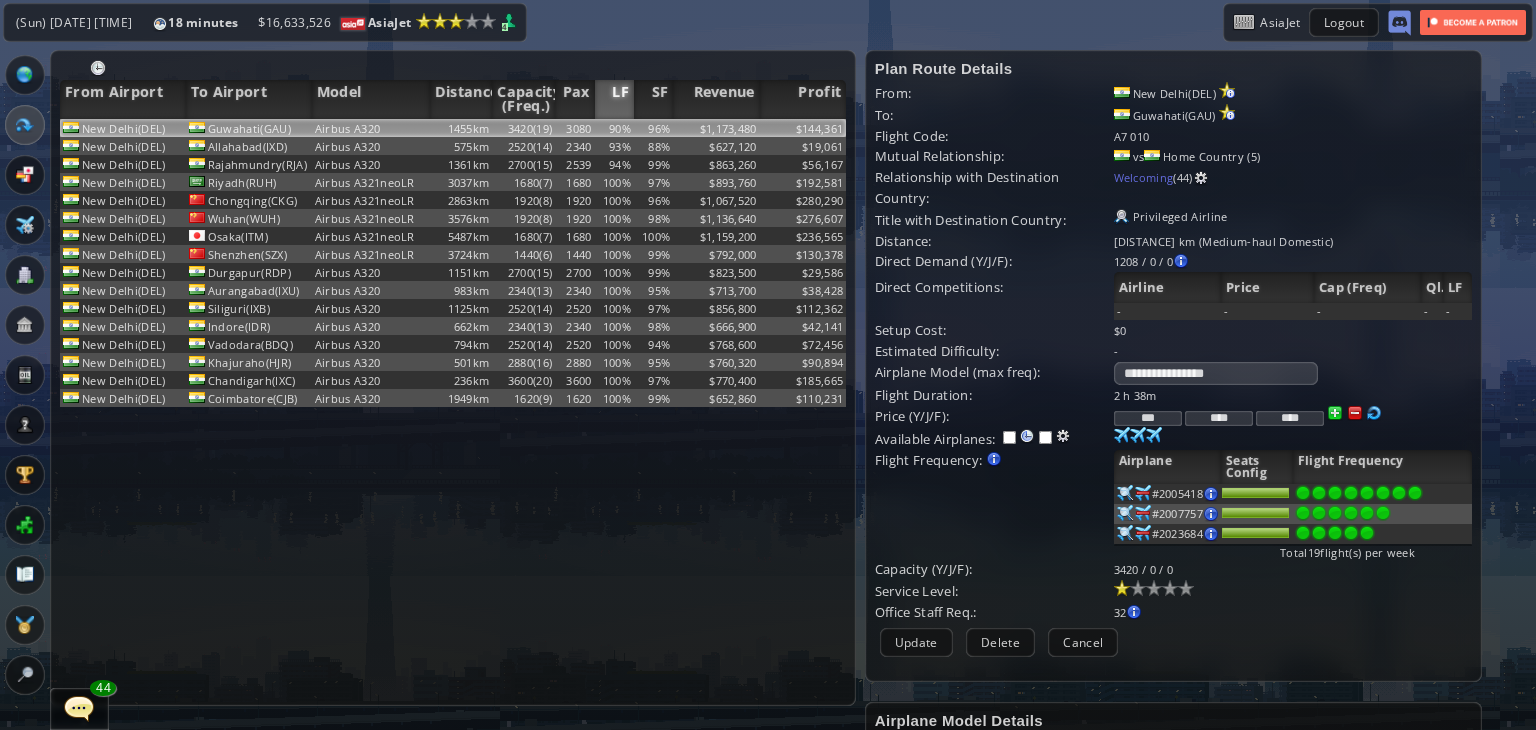 click on "***" at bounding box center [1148, 418] 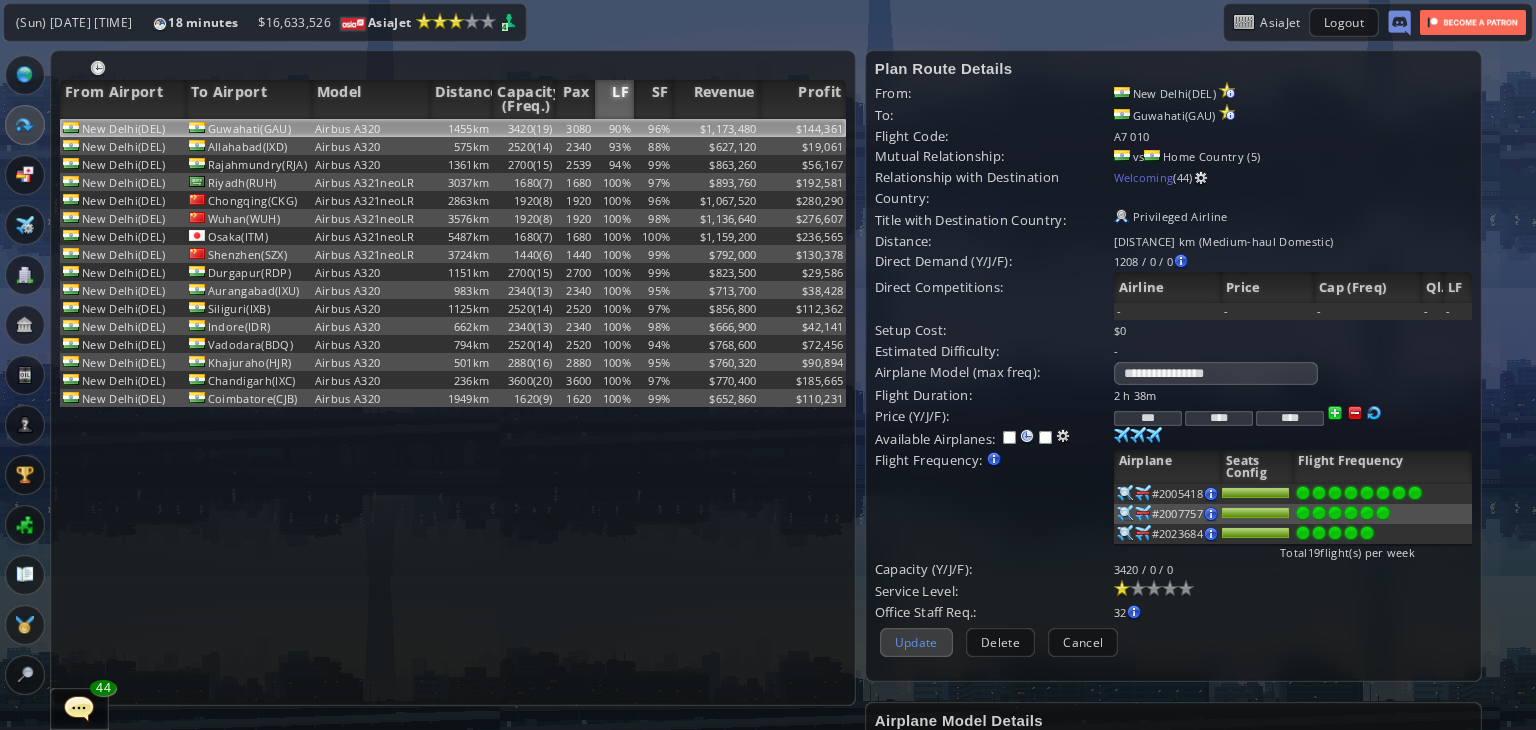 click on "Update" at bounding box center [916, 642] 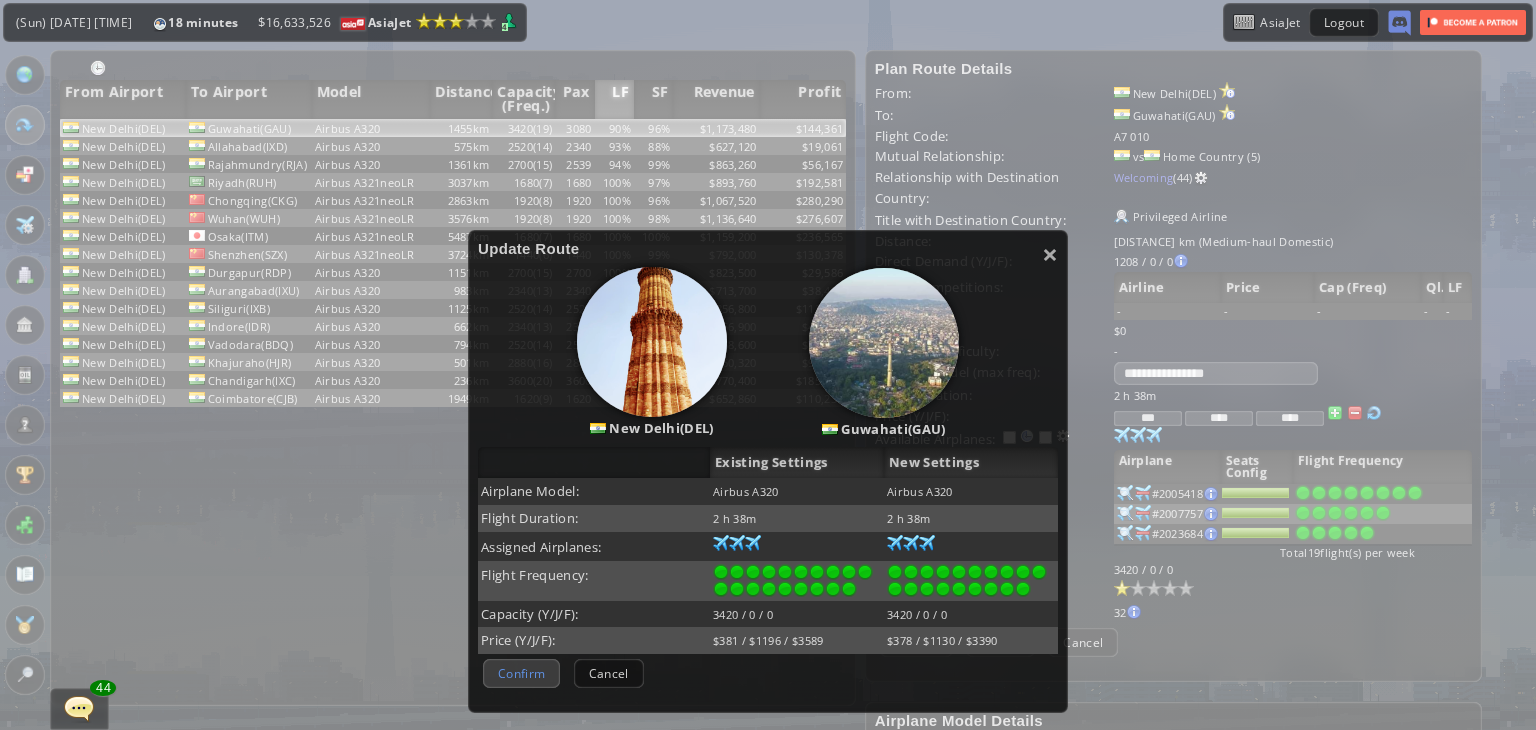 click on "Confirm" at bounding box center [521, 673] 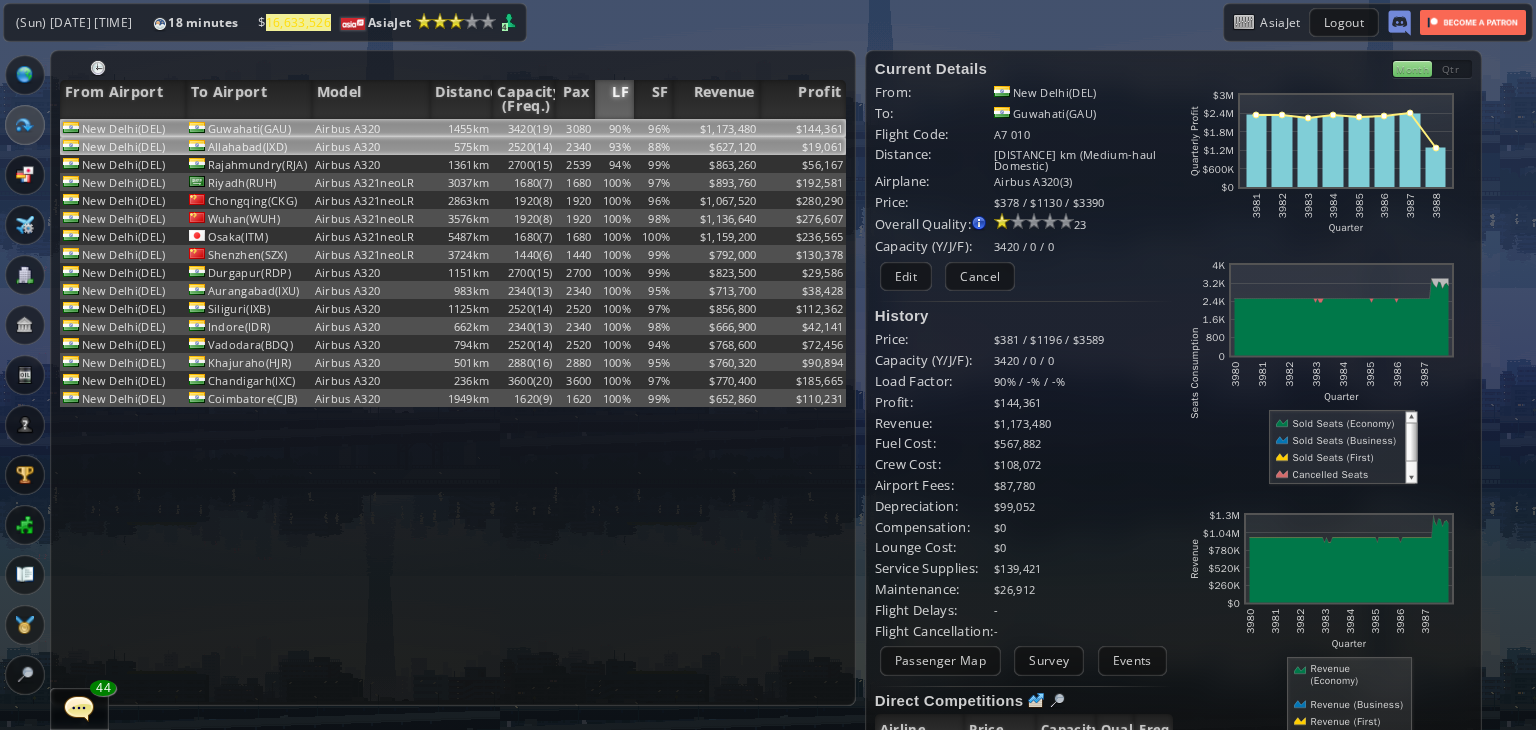 click on "$627,120" at bounding box center [716, 128] 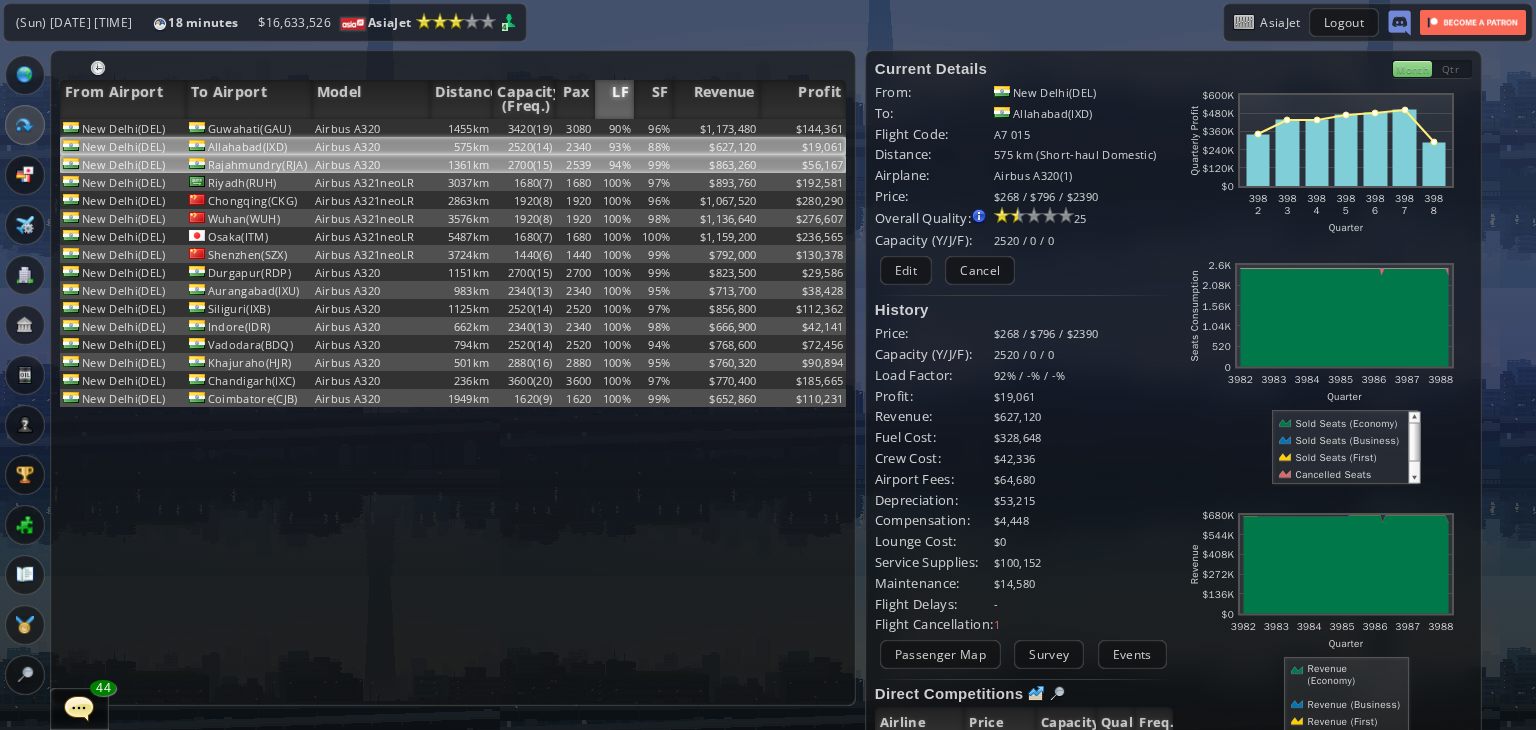 click on "$863,260" at bounding box center (716, 128) 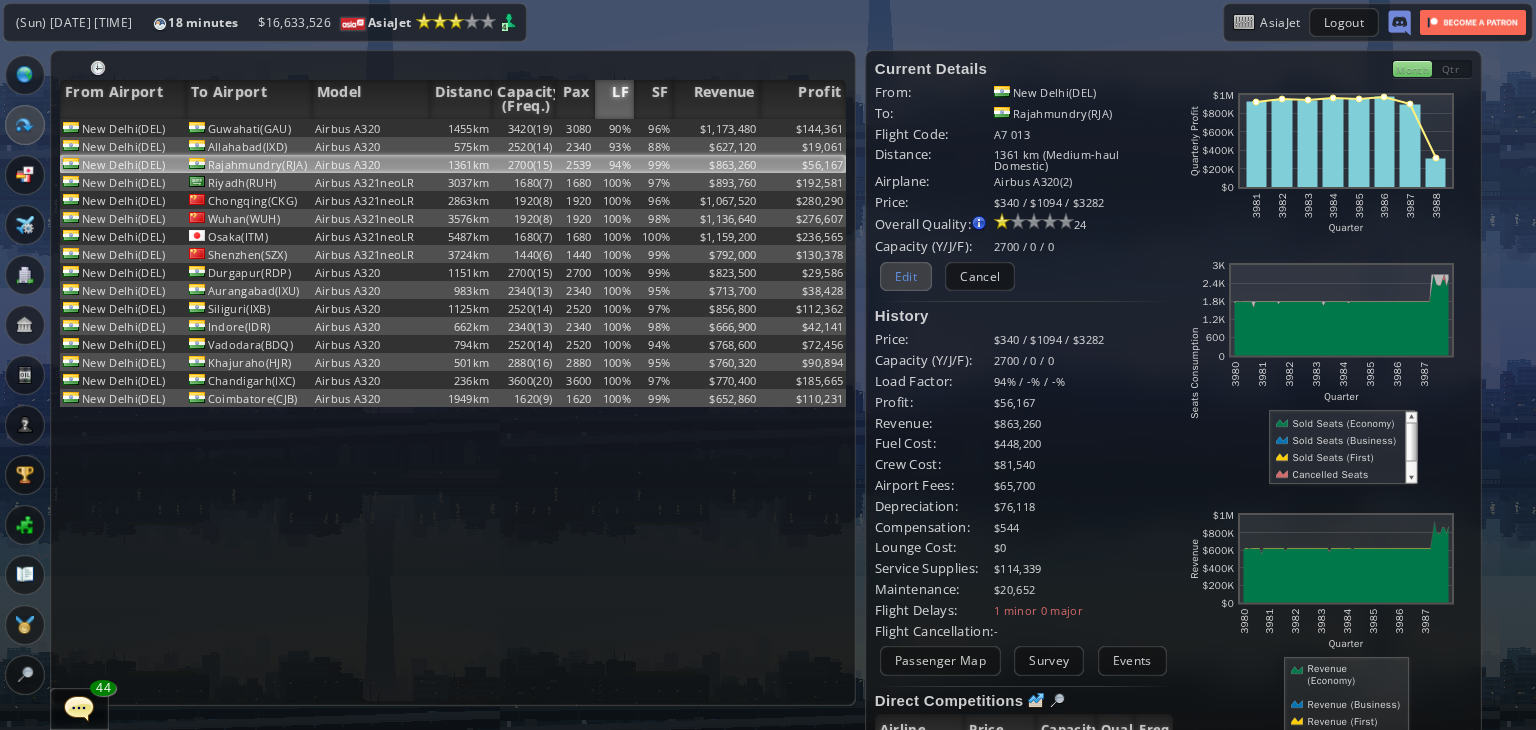 click on "Edit" at bounding box center [906, 276] 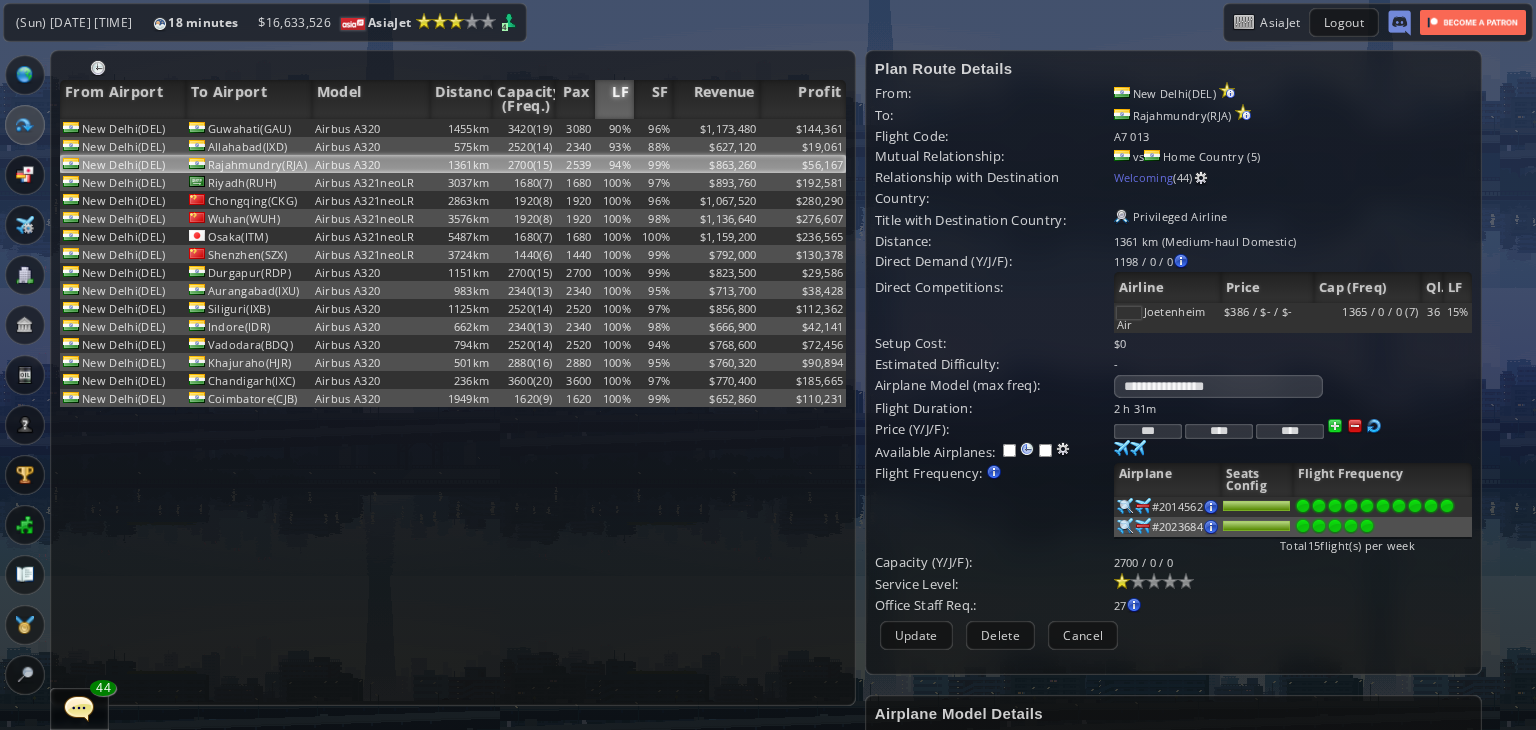 click on "***" at bounding box center [1148, 431] 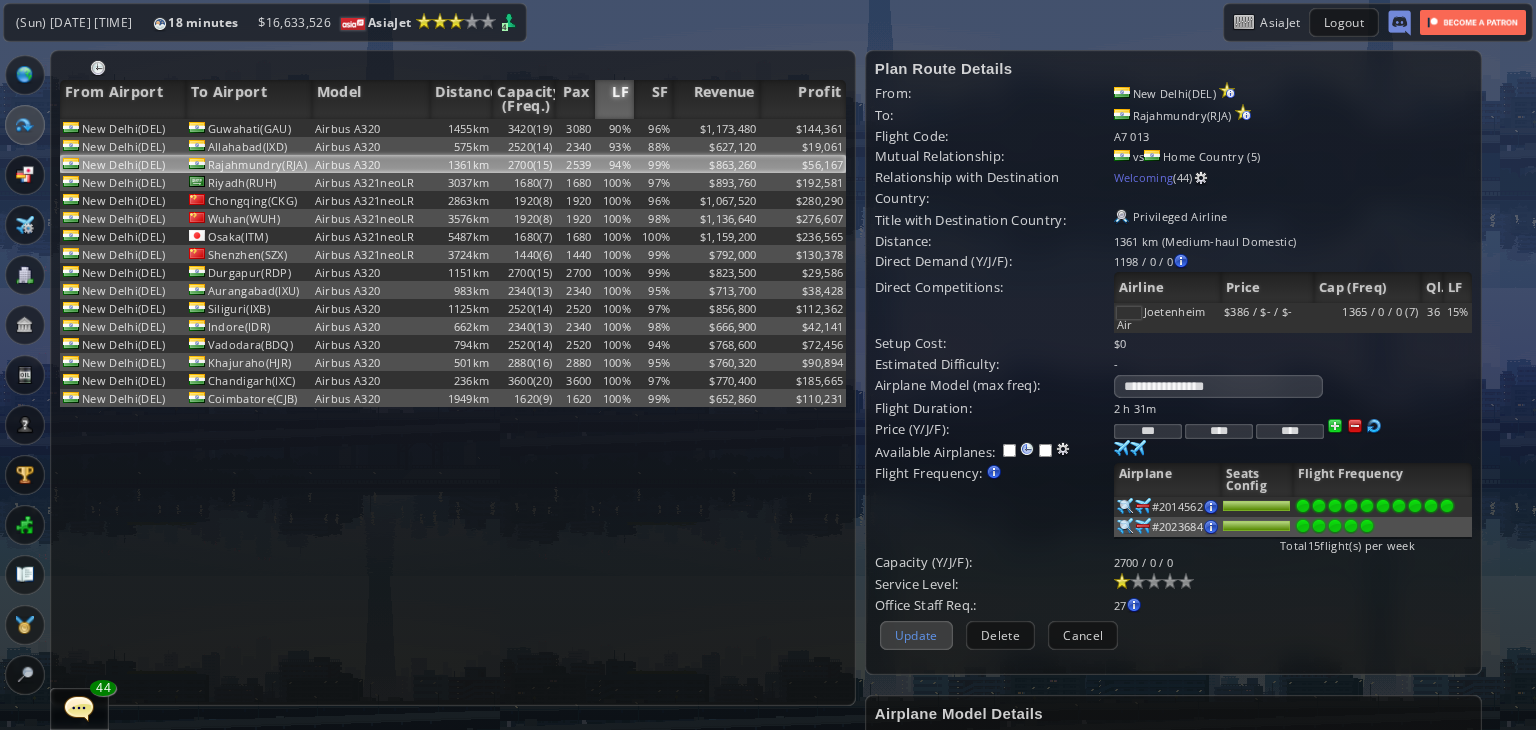 type on "***" 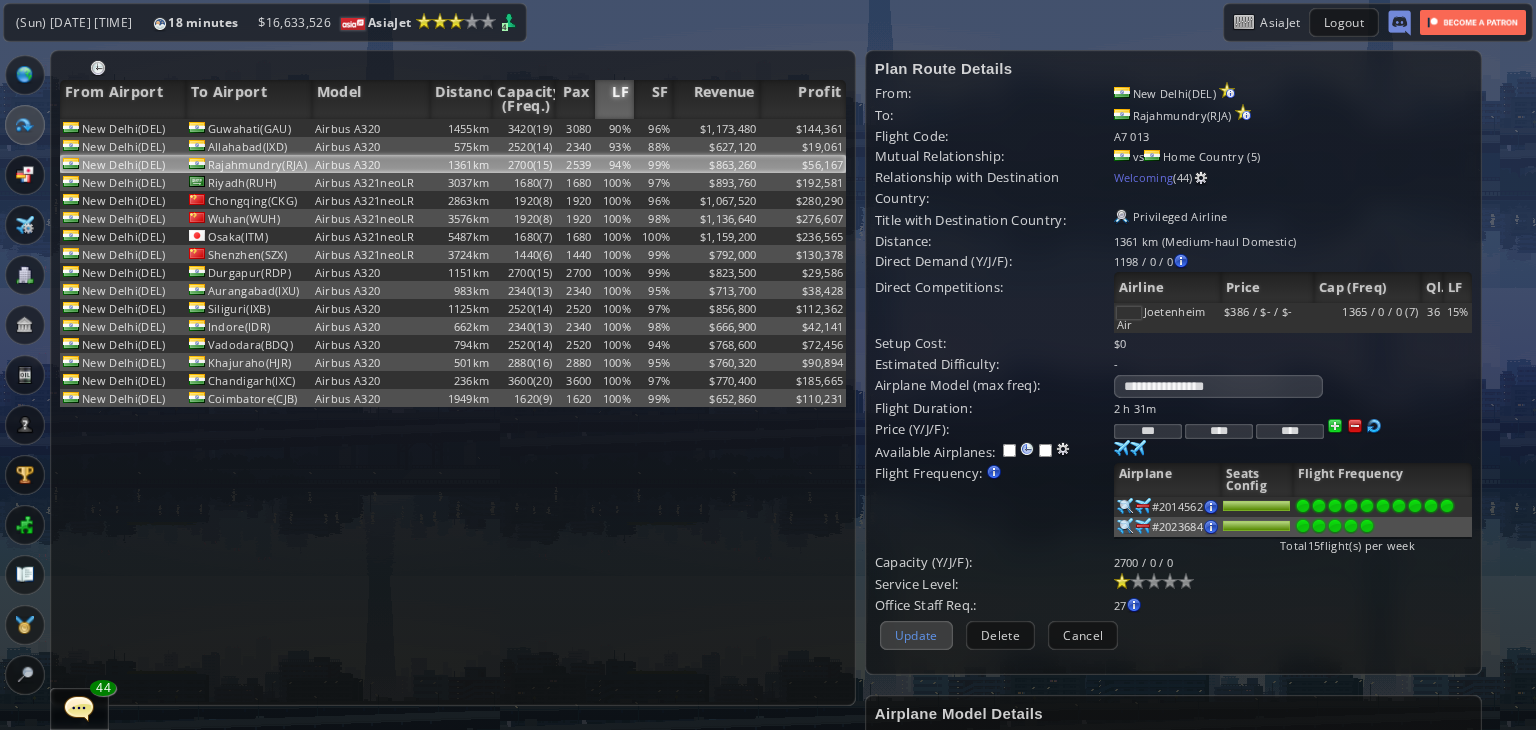 click on "Update" at bounding box center [916, 635] 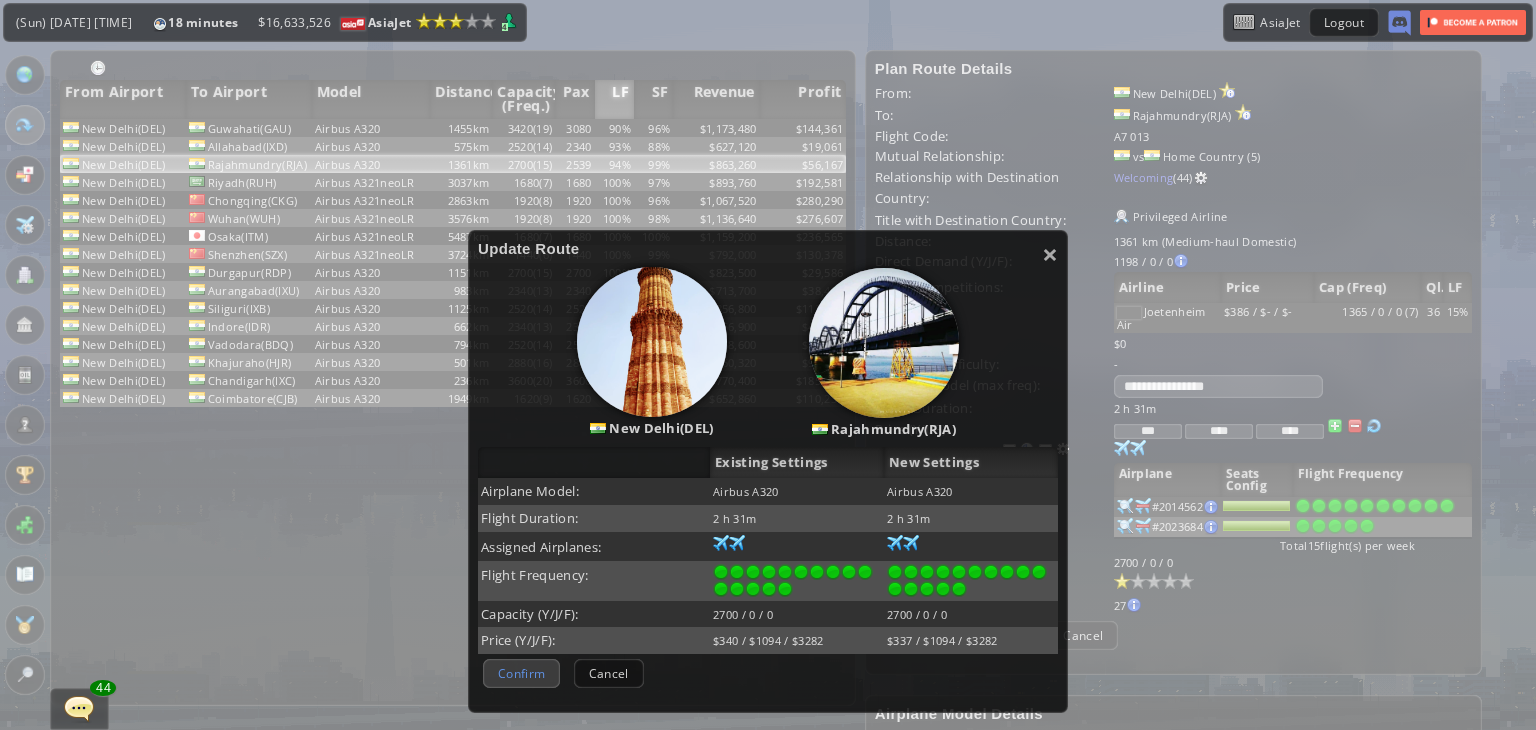 click on "Confirm" at bounding box center (521, 673) 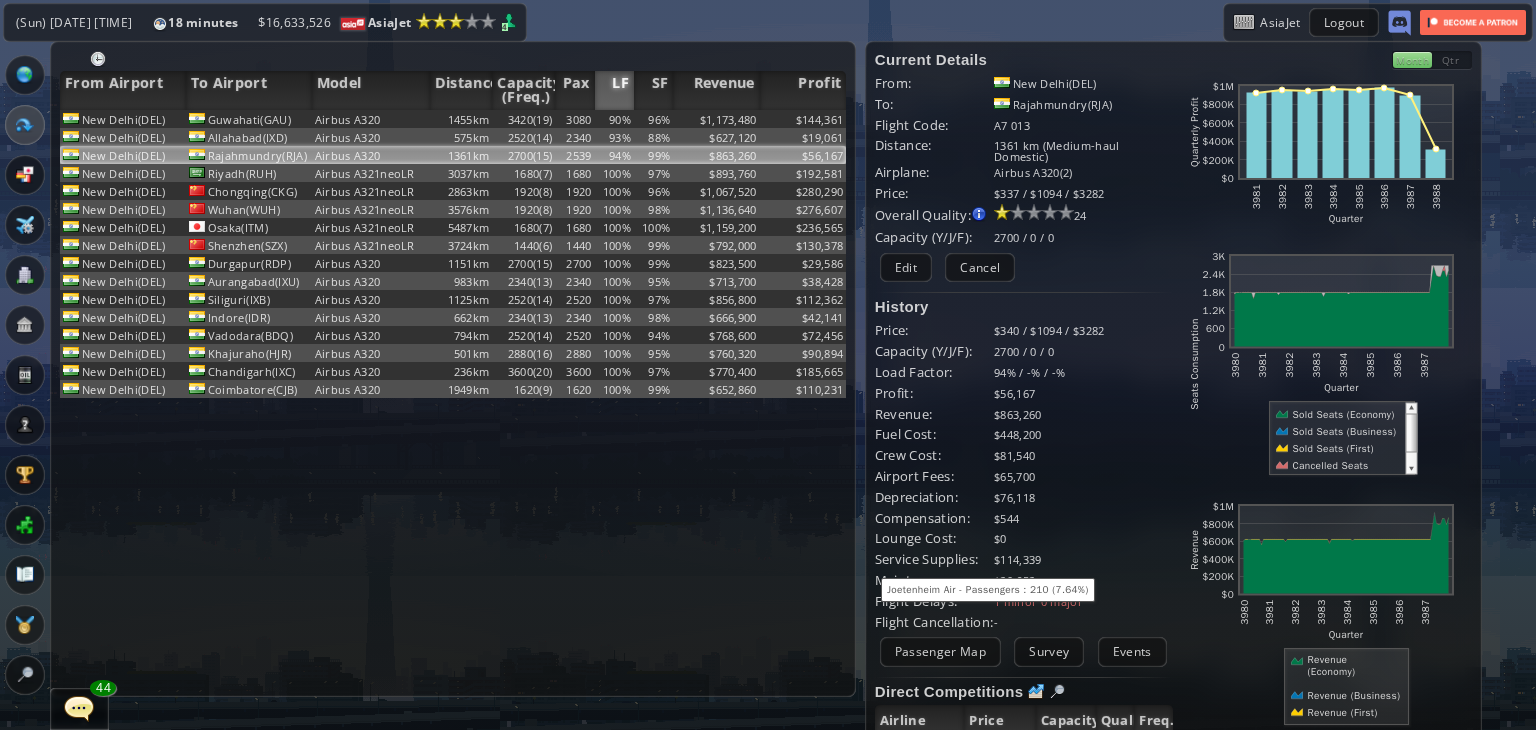 scroll, scrollTop: 0, scrollLeft: 0, axis: both 